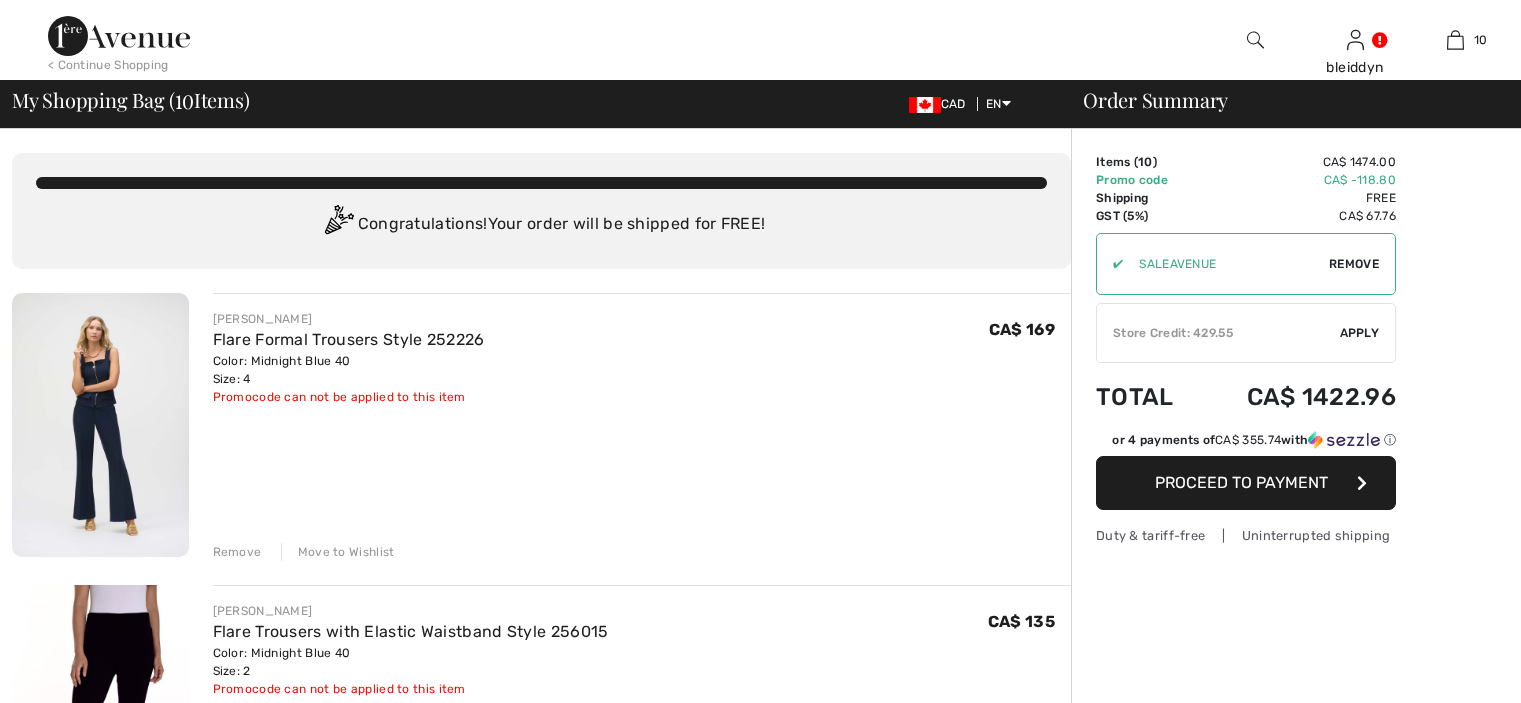 scroll, scrollTop: 0, scrollLeft: 0, axis: both 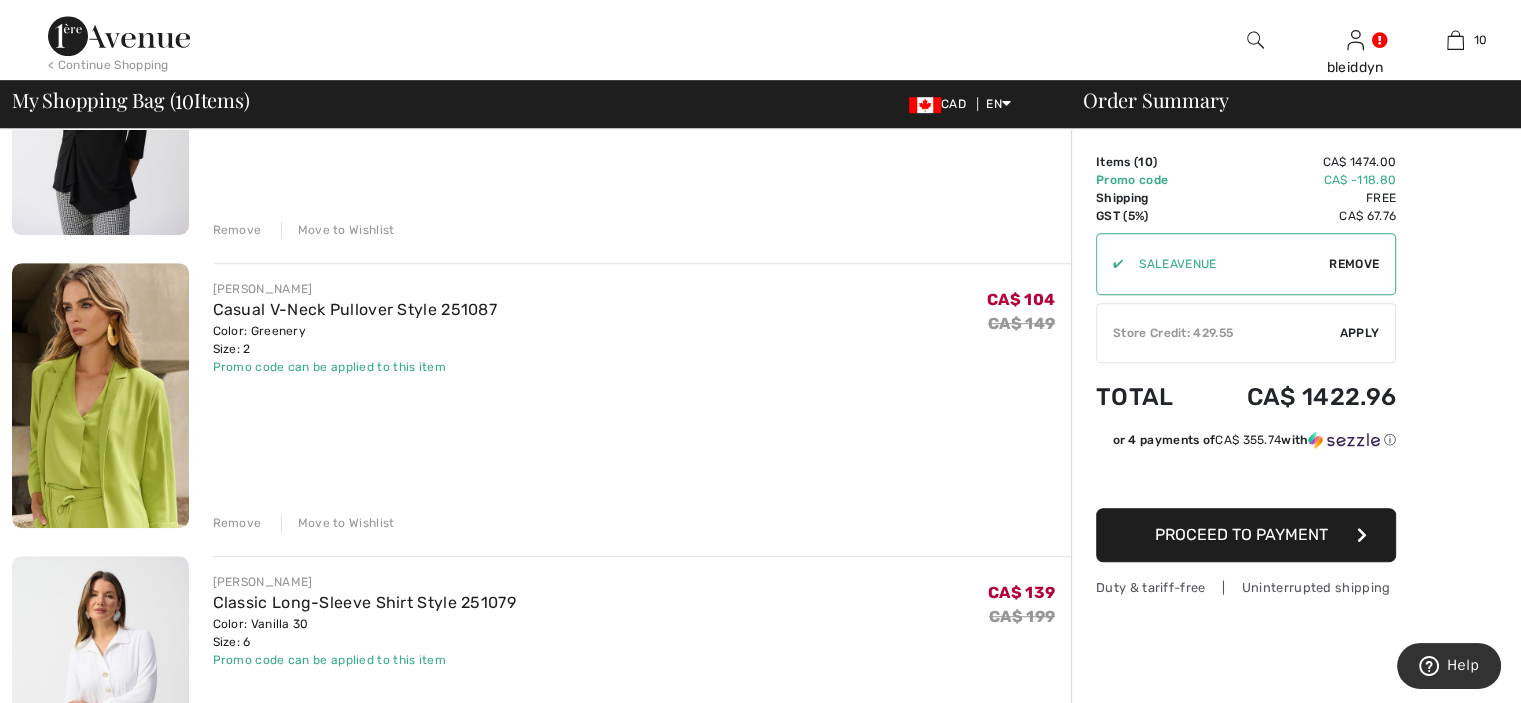 click at bounding box center (100, 395) 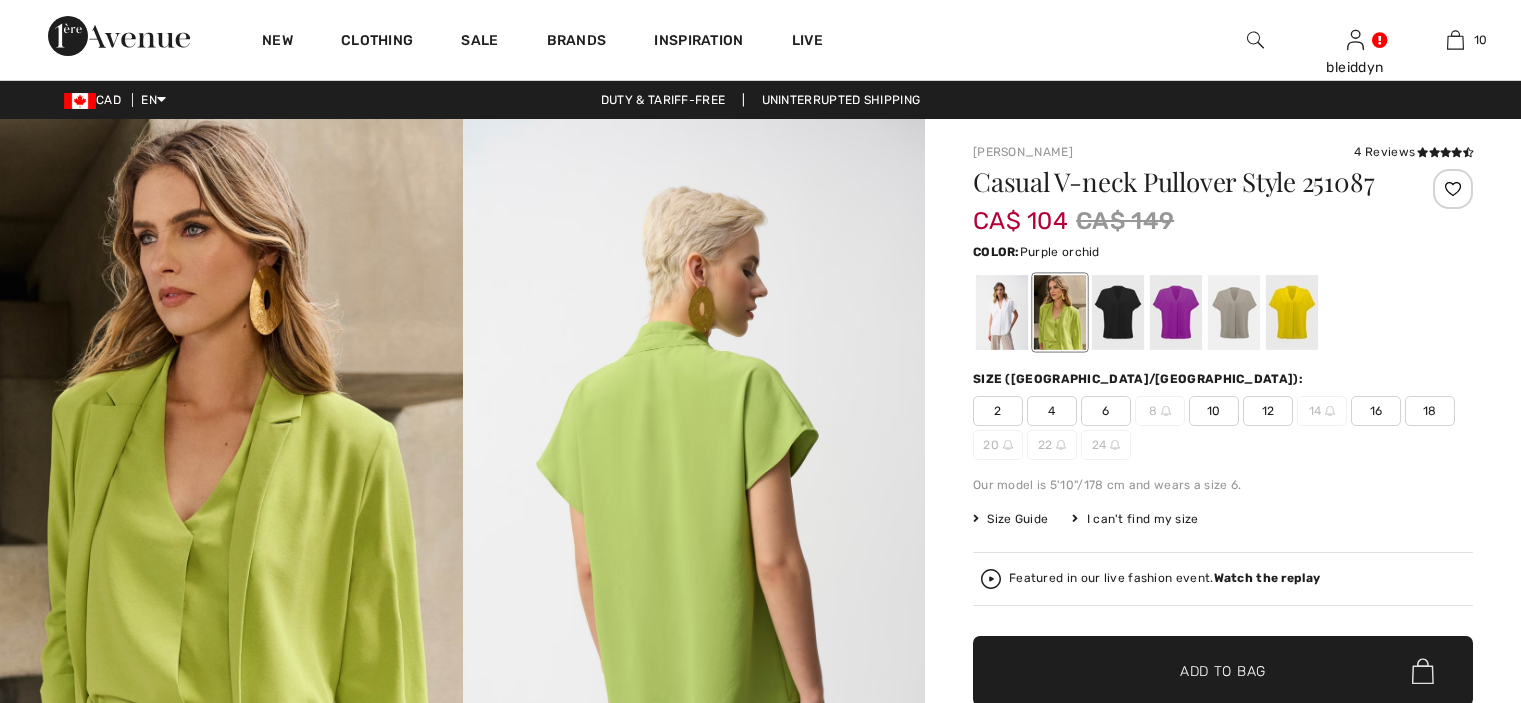 scroll, scrollTop: 0, scrollLeft: 0, axis: both 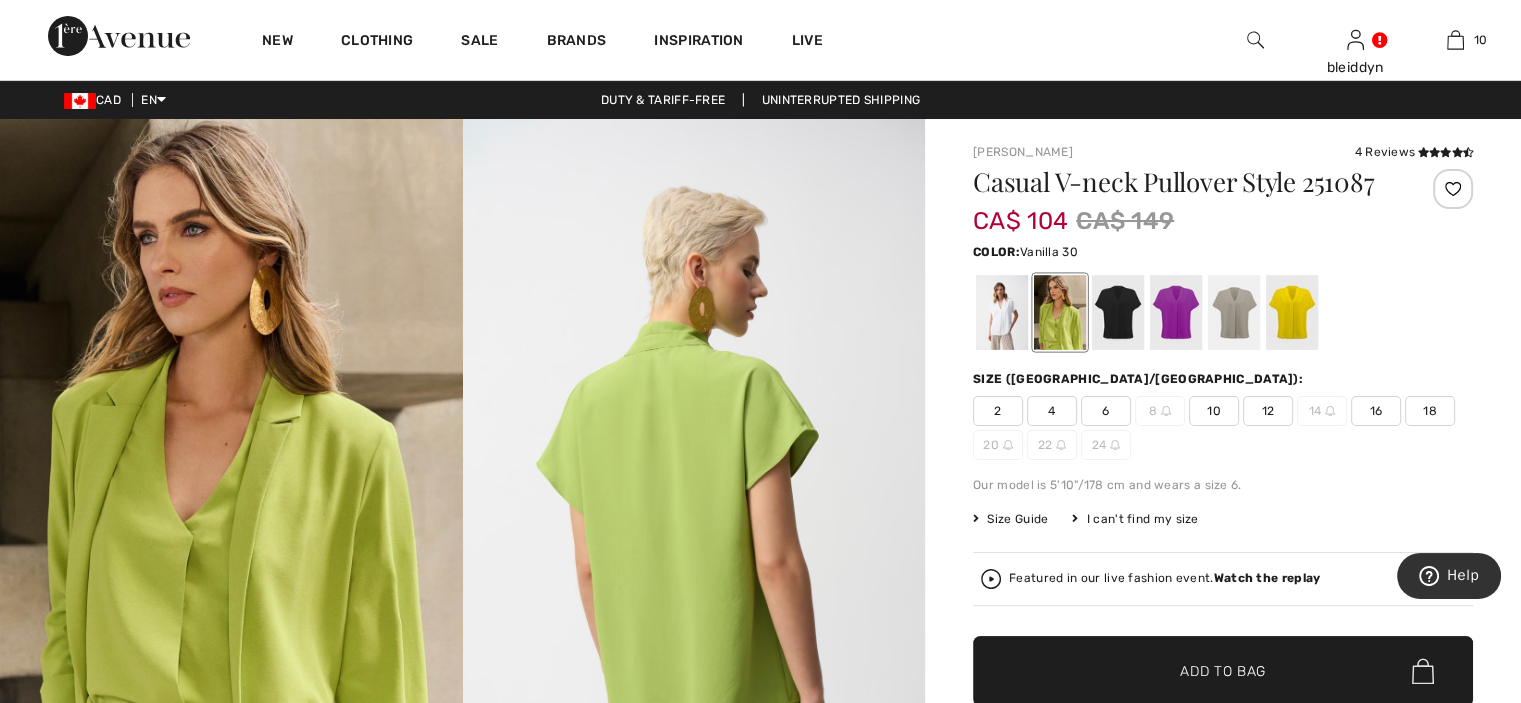click at bounding box center [1002, 312] 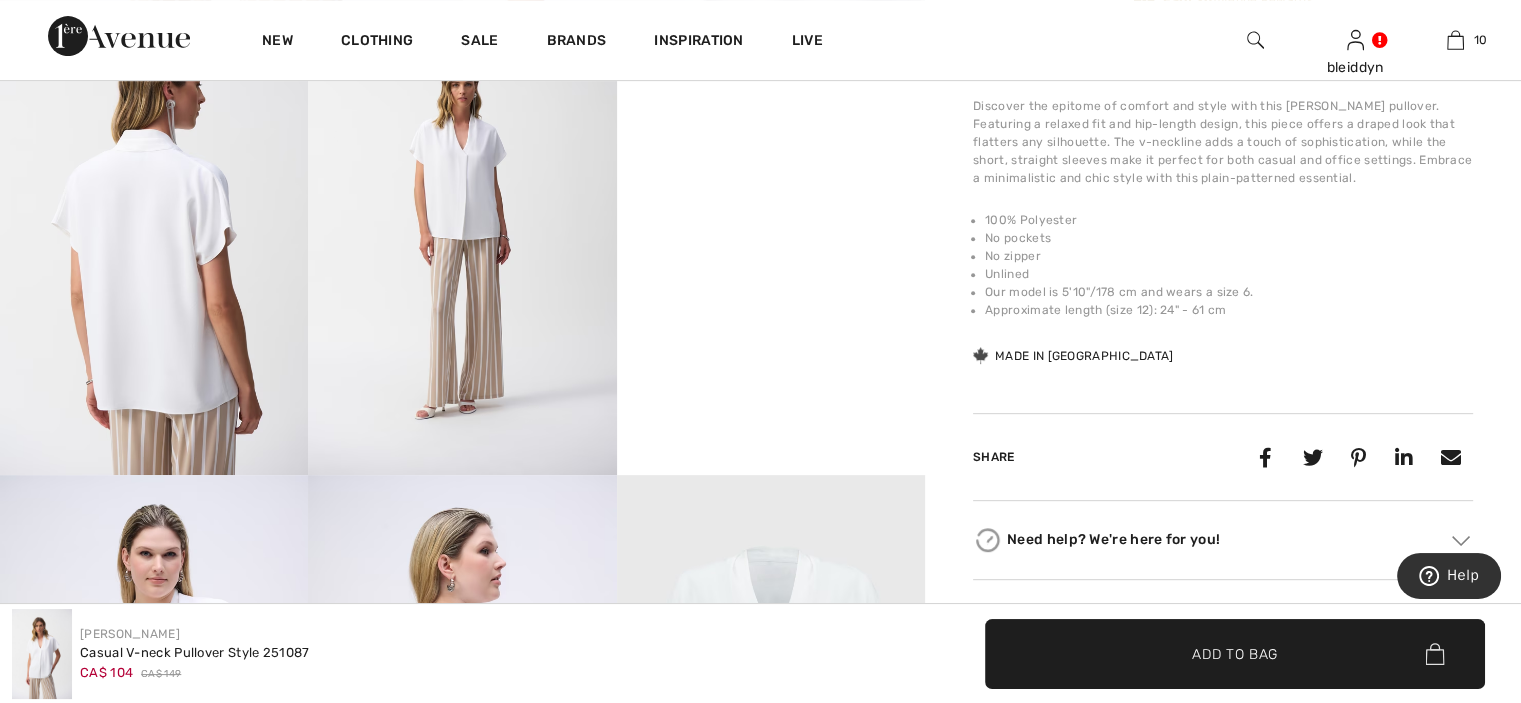 scroll, scrollTop: 400, scrollLeft: 0, axis: vertical 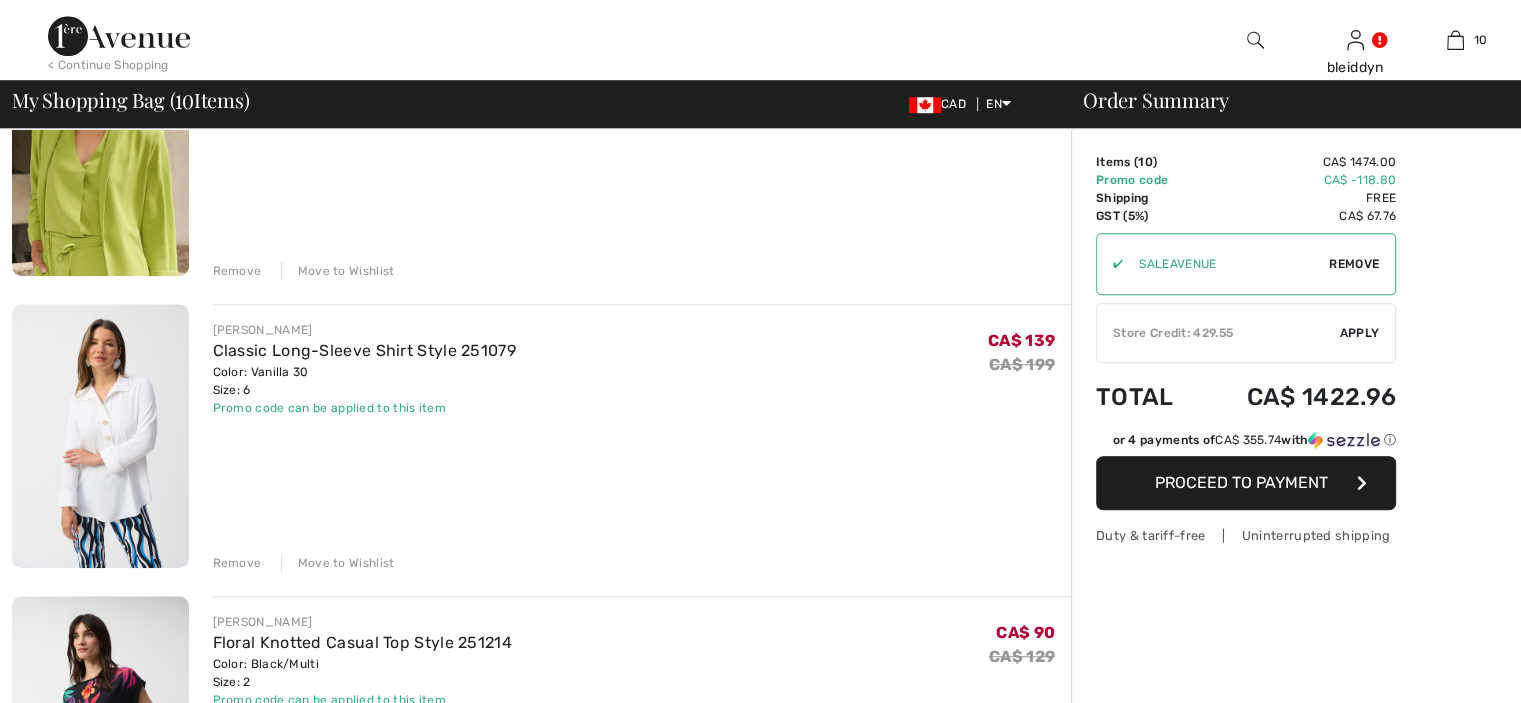 checkbox on "true" 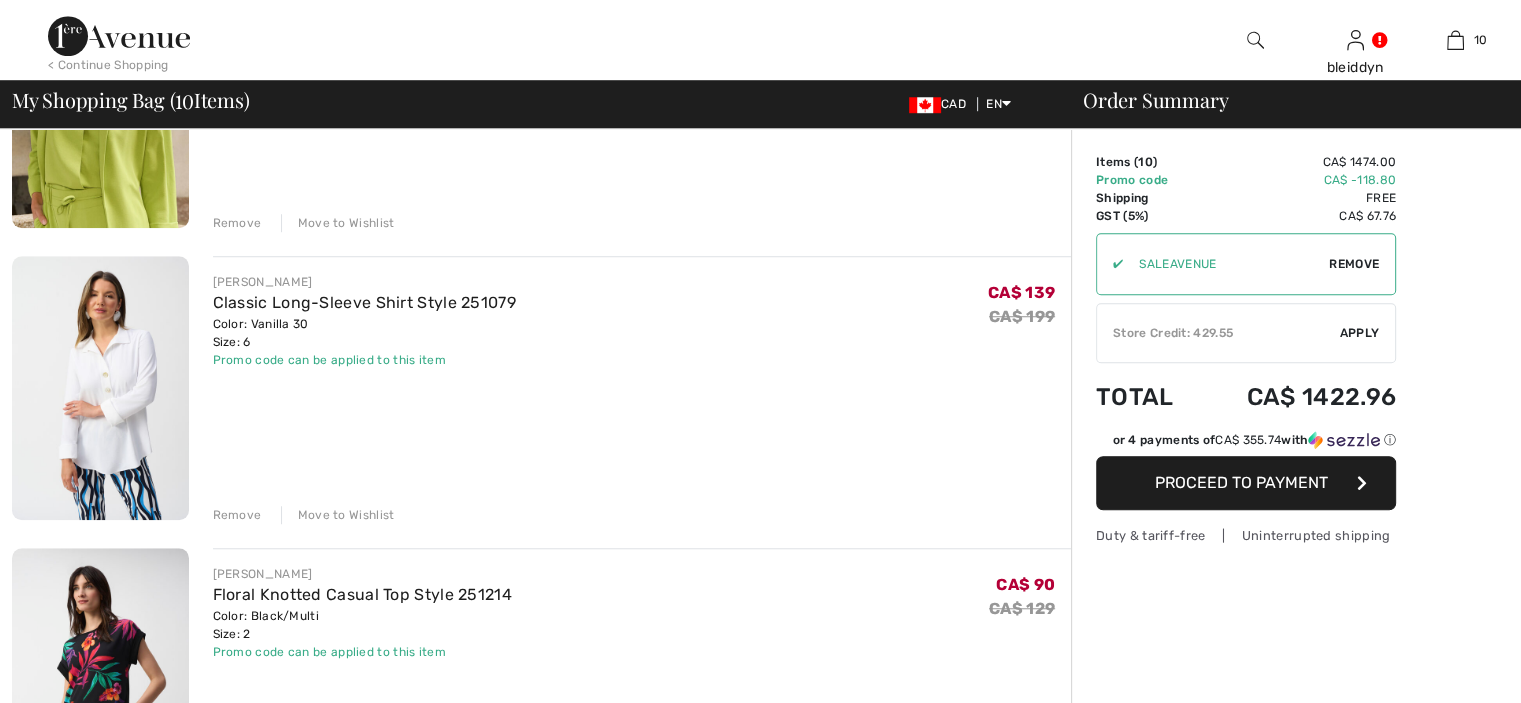 scroll, scrollTop: 0, scrollLeft: 0, axis: both 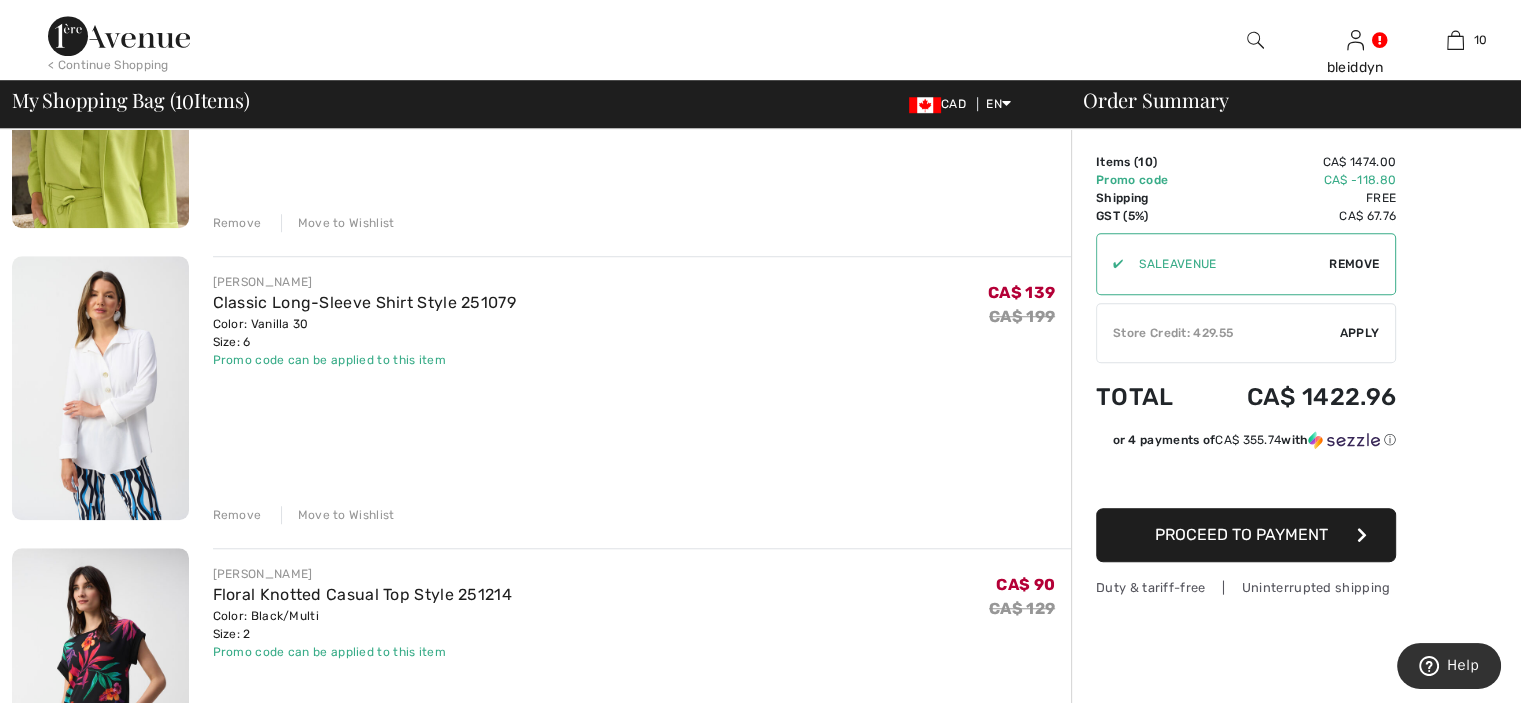 click at bounding box center [100, 388] 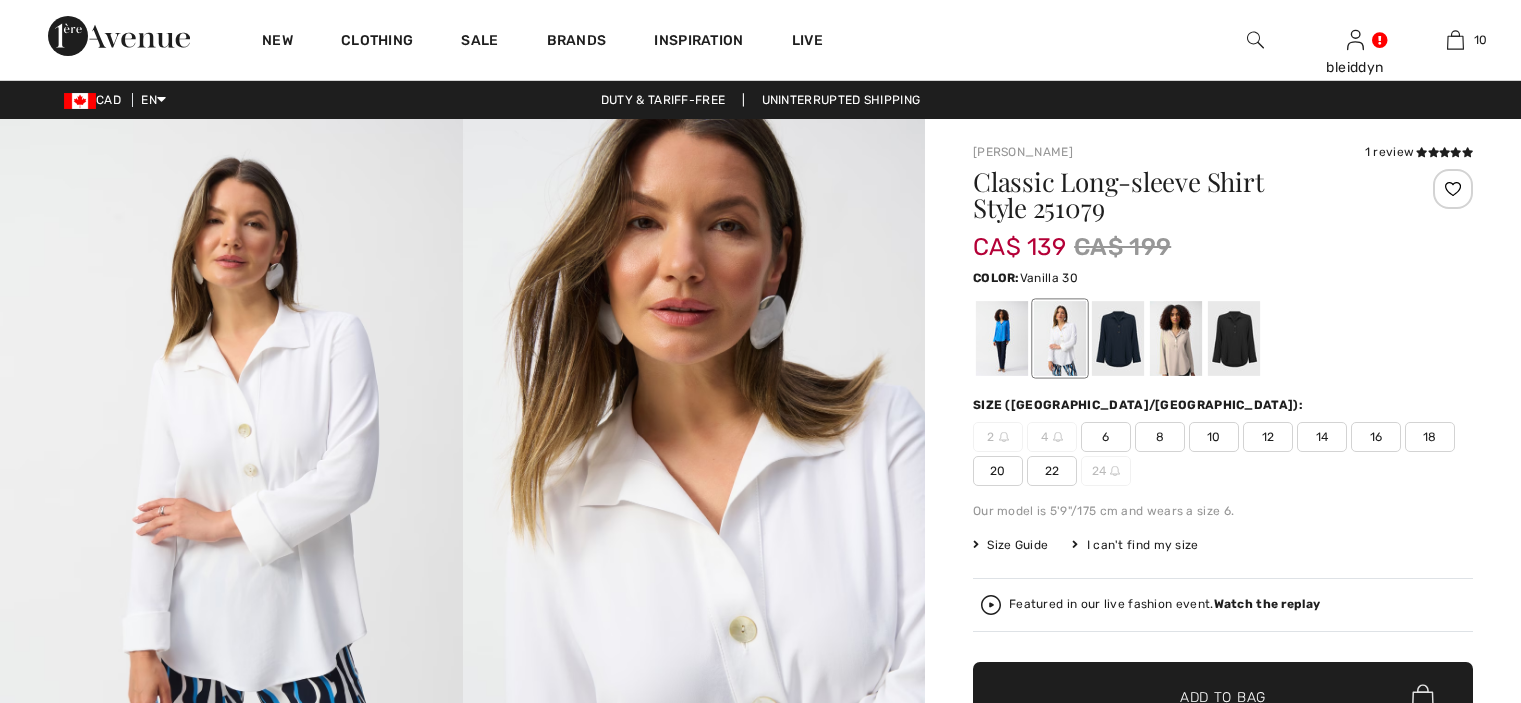 scroll, scrollTop: 0, scrollLeft: 0, axis: both 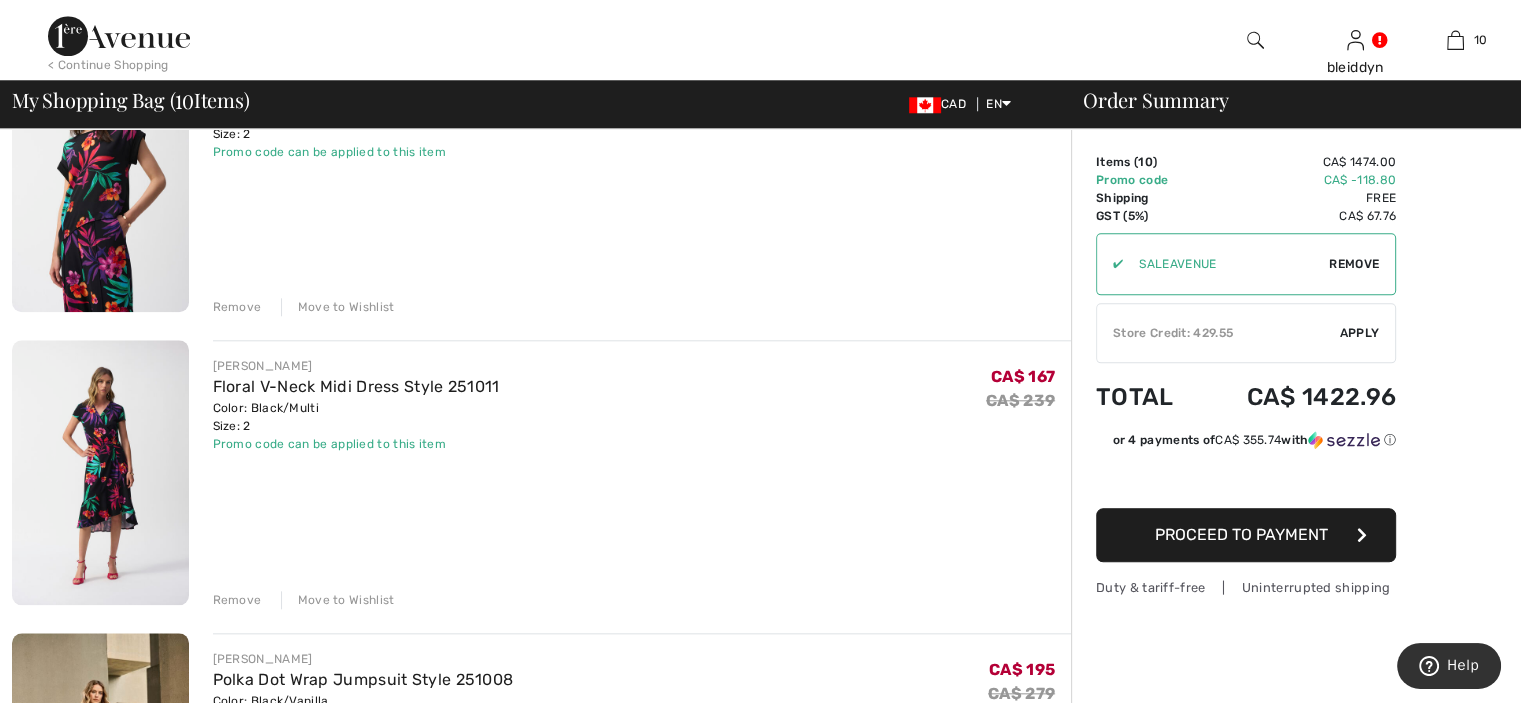 click on "Move to Wishlist" at bounding box center [338, 600] 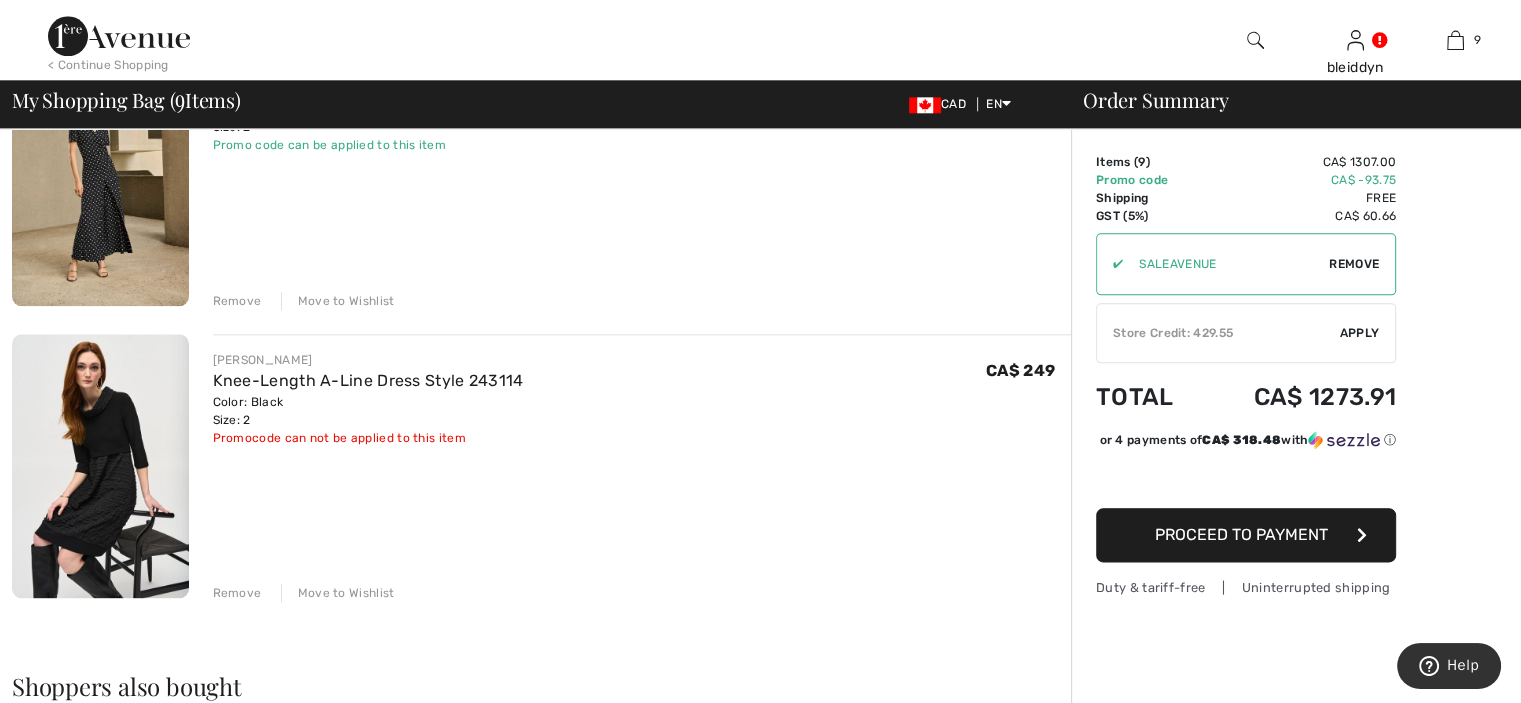 scroll, scrollTop: 2300, scrollLeft: 0, axis: vertical 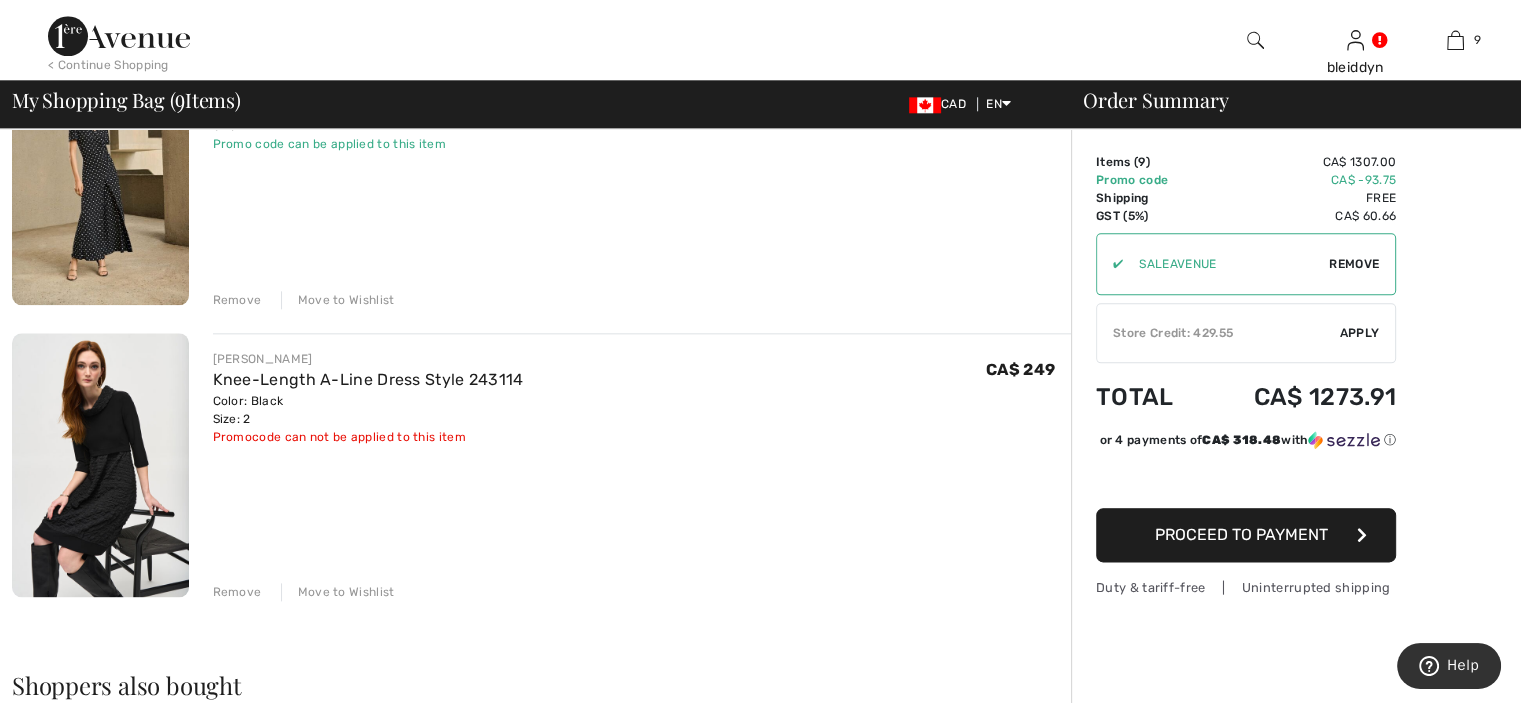 click on "Move to Wishlist" at bounding box center (338, 592) 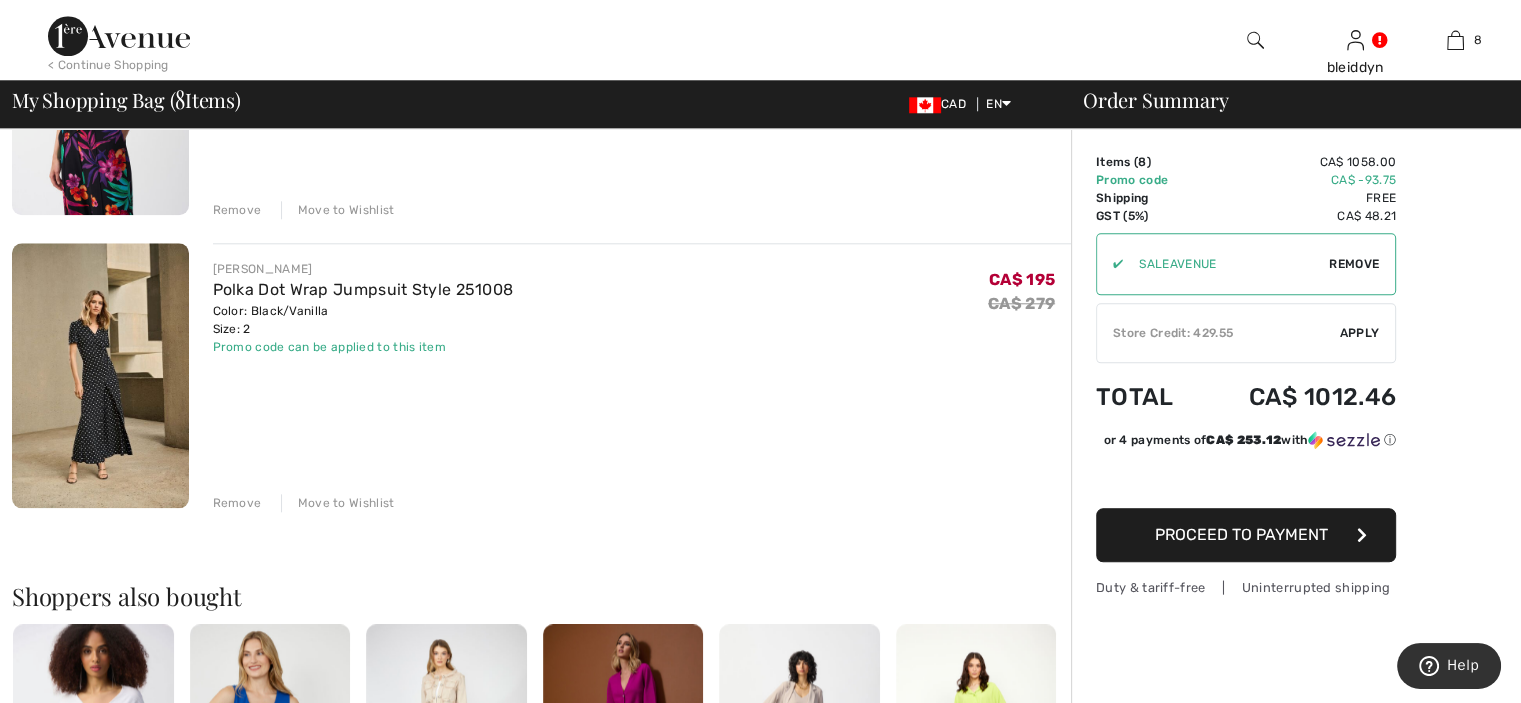 scroll, scrollTop: 2060, scrollLeft: 0, axis: vertical 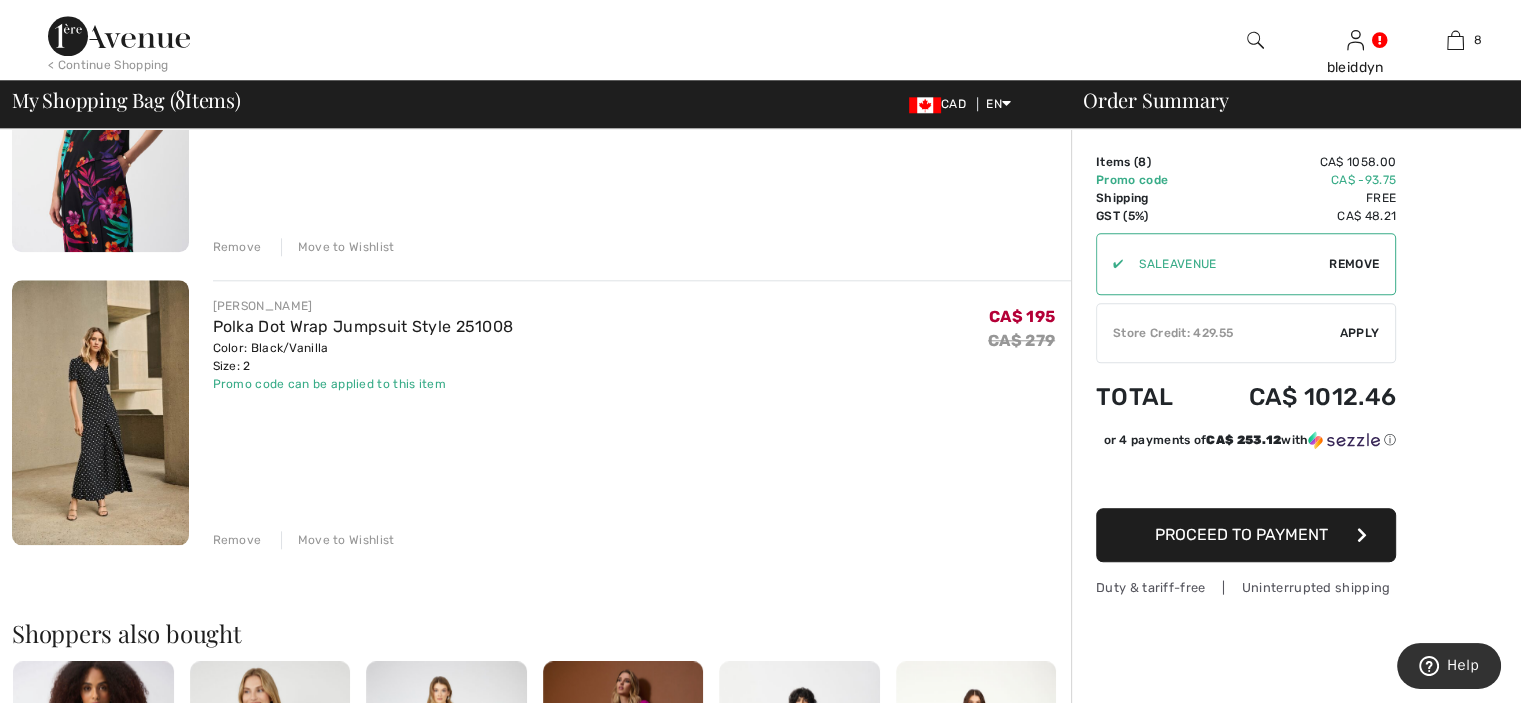 click at bounding box center (100, 412) 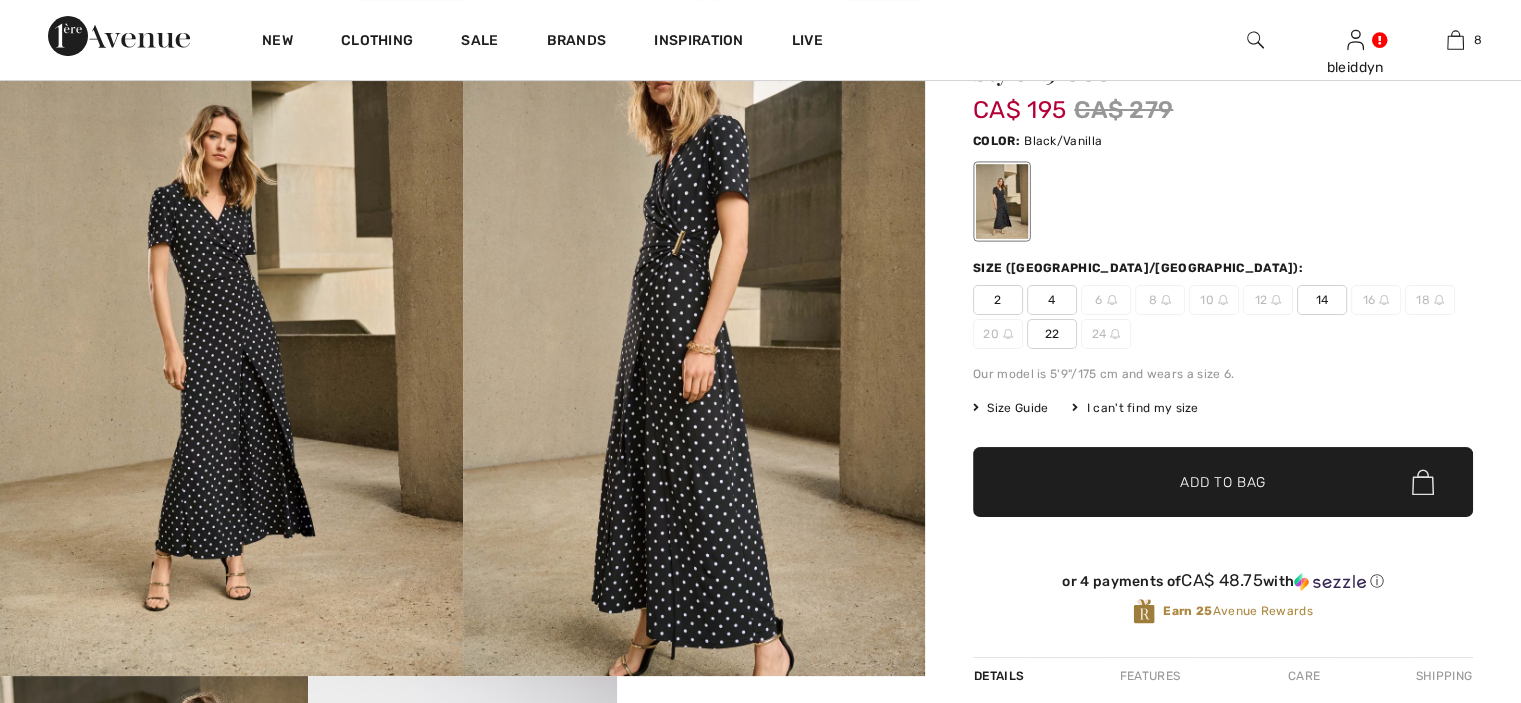 scroll, scrollTop: 300, scrollLeft: 0, axis: vertical 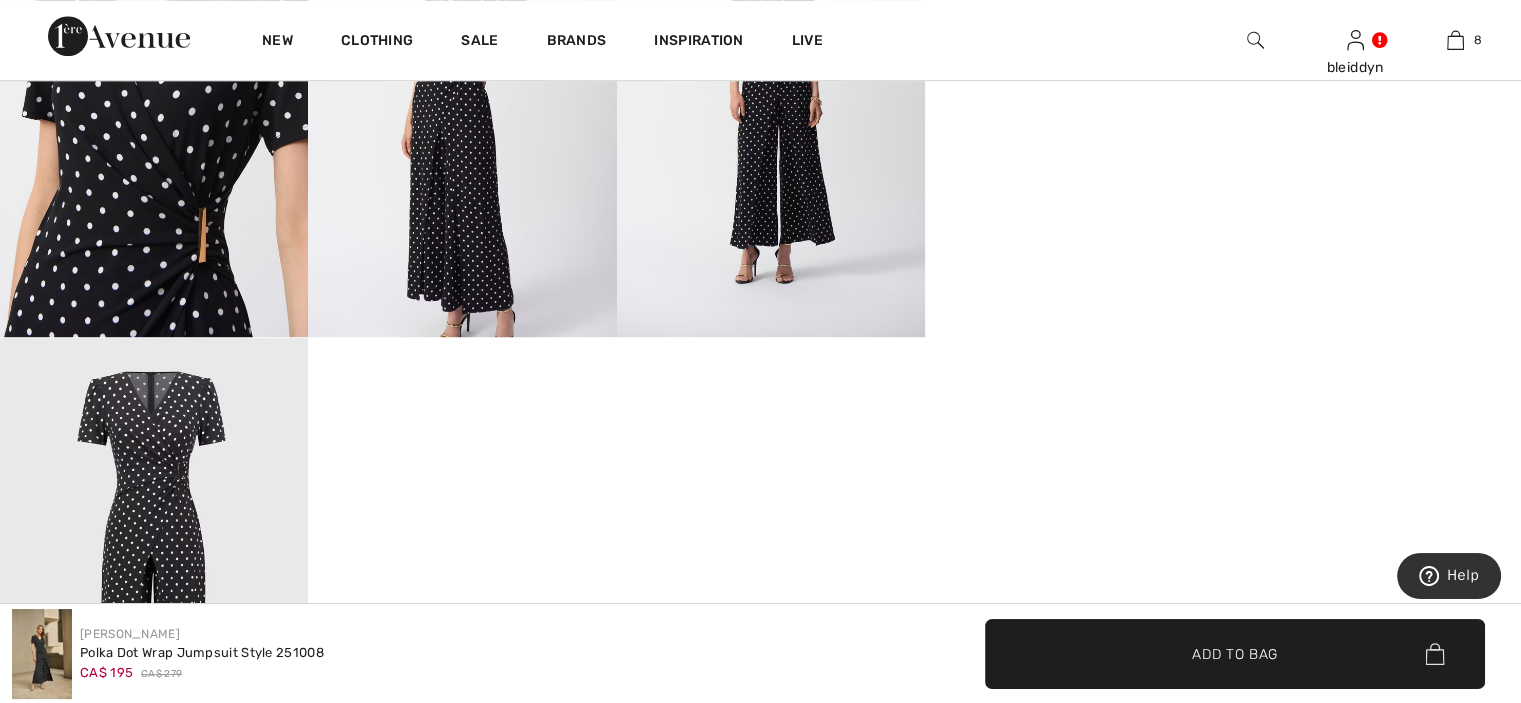 click at bounding box center [154, 106] 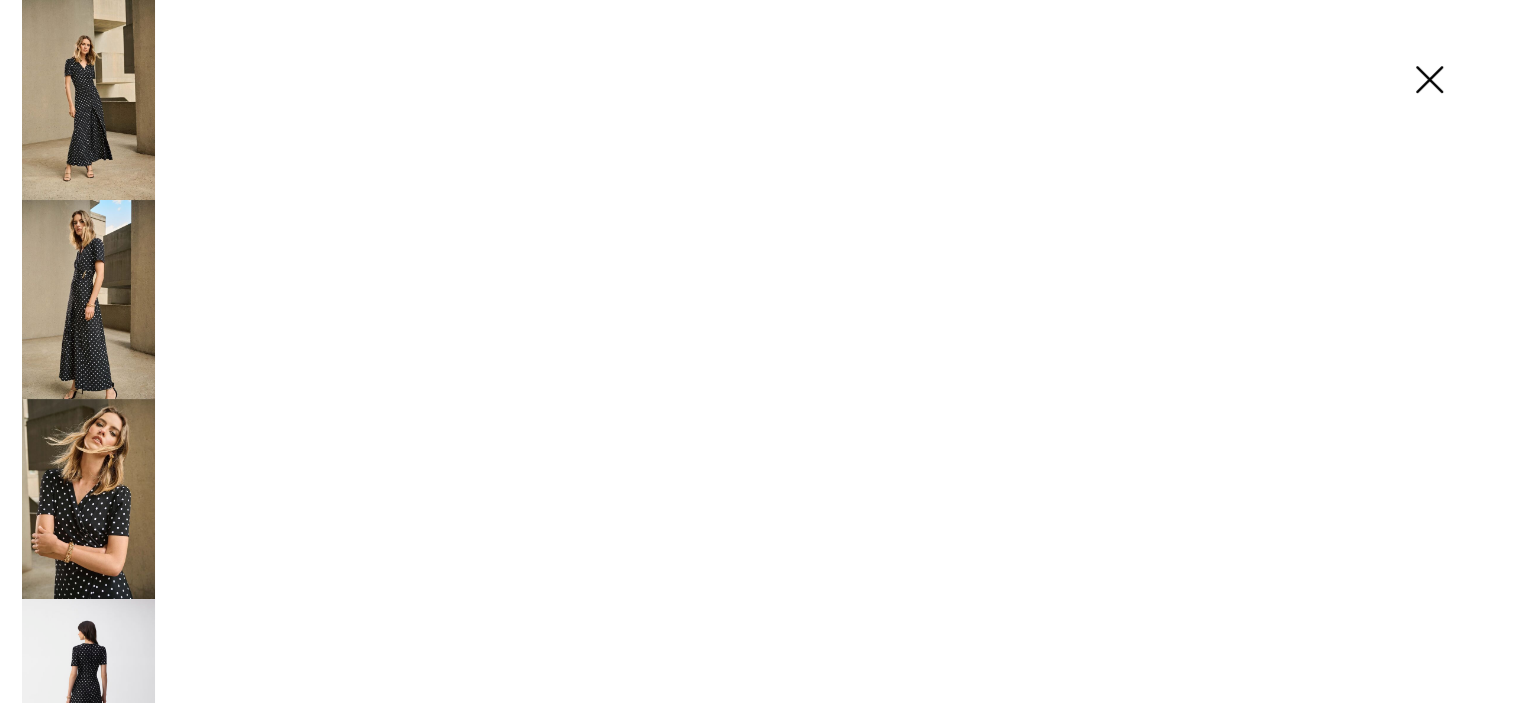 scroll, scrollTop: 1419, scrollLeft: 0, axis: vertical 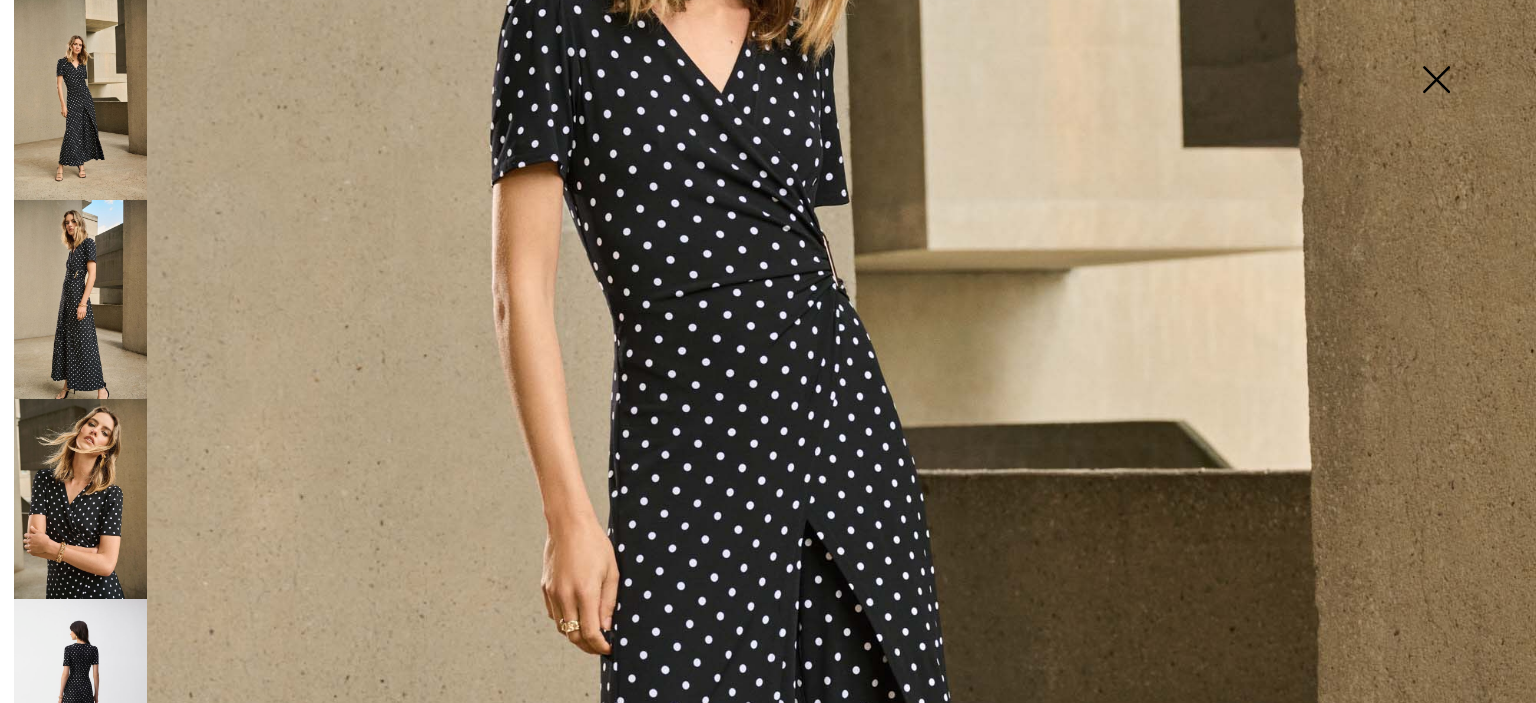 click at bounding box center (768, 452) 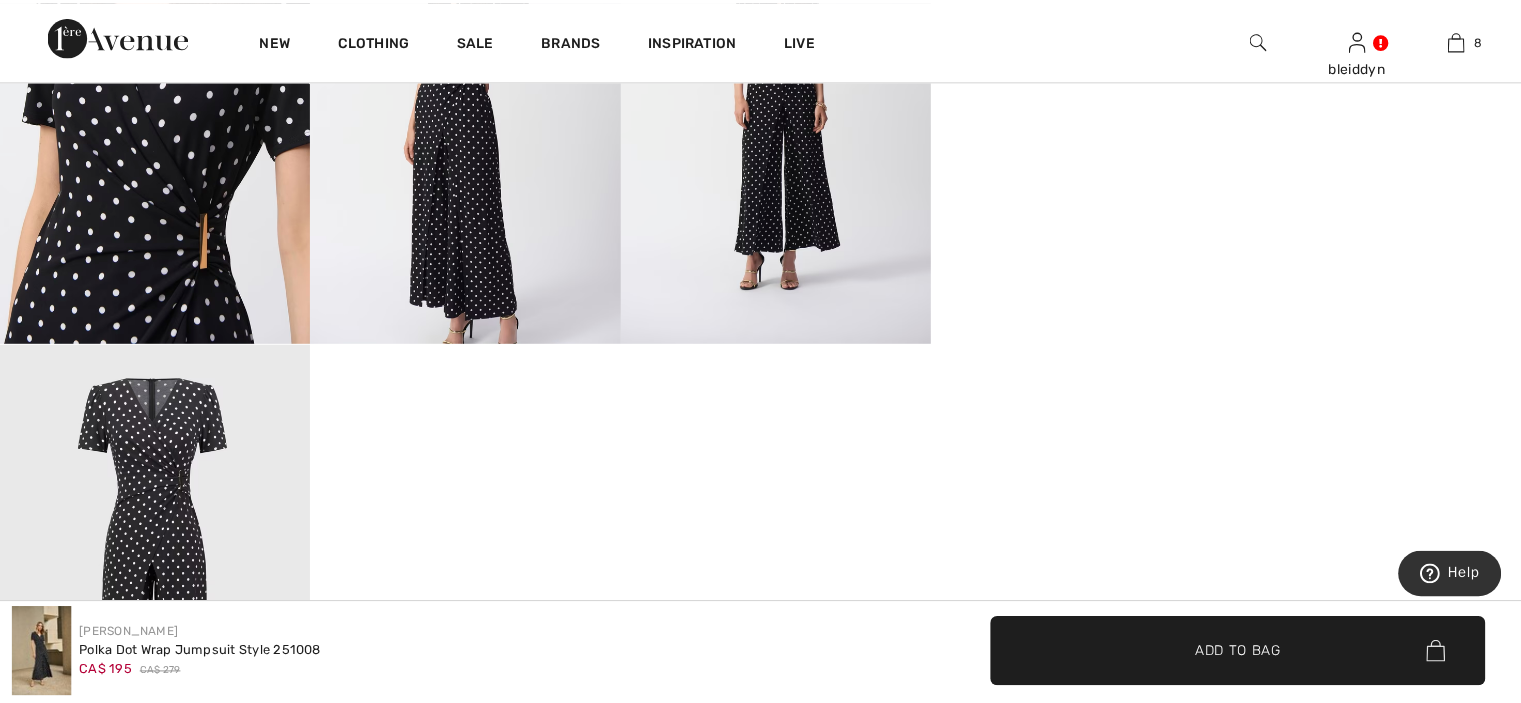 scroll, scrollTop: 1400, scrollLeft: 0, axis: vertical 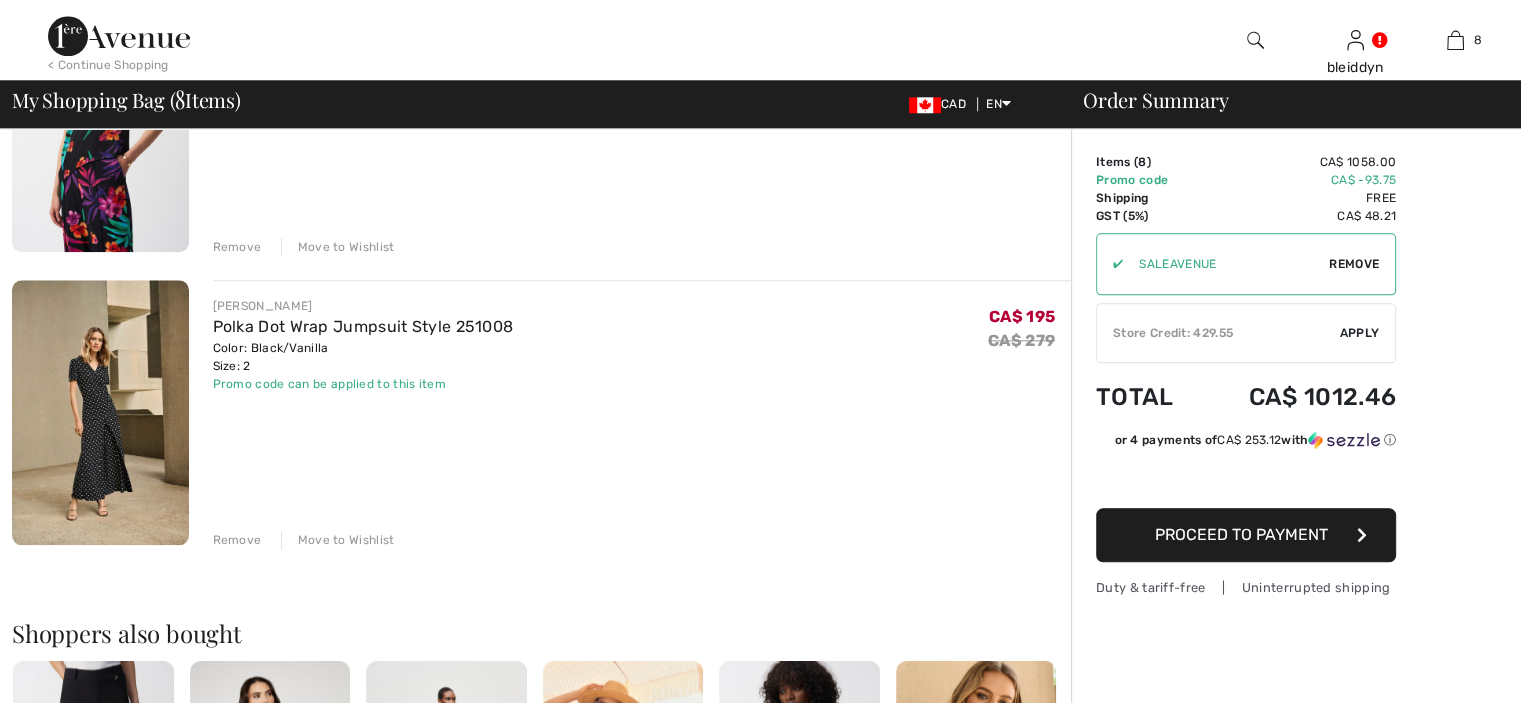 click on "Move to Wishlist" at bounding box center [338, 540] 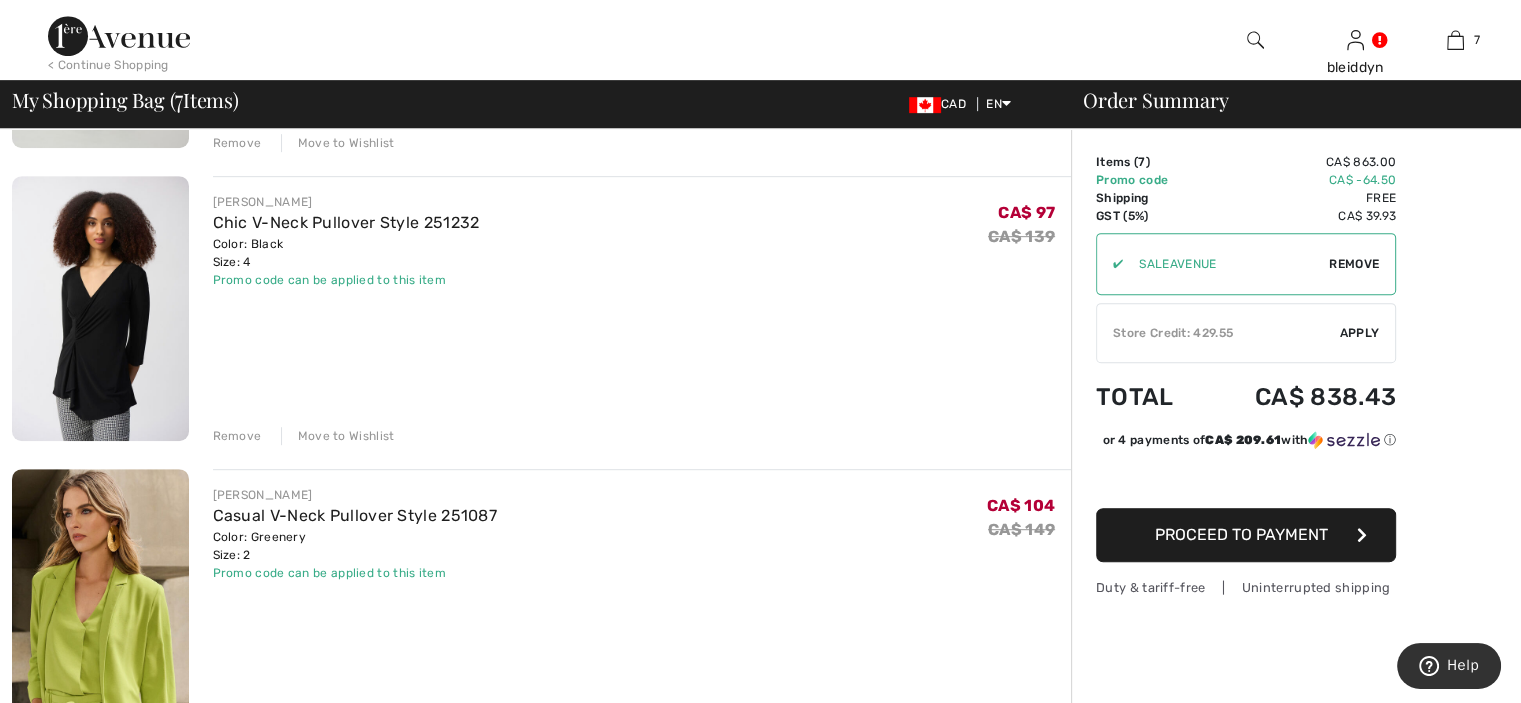 scroll, scrollTop: 1000, scrollLeft: 0, axis: vertical 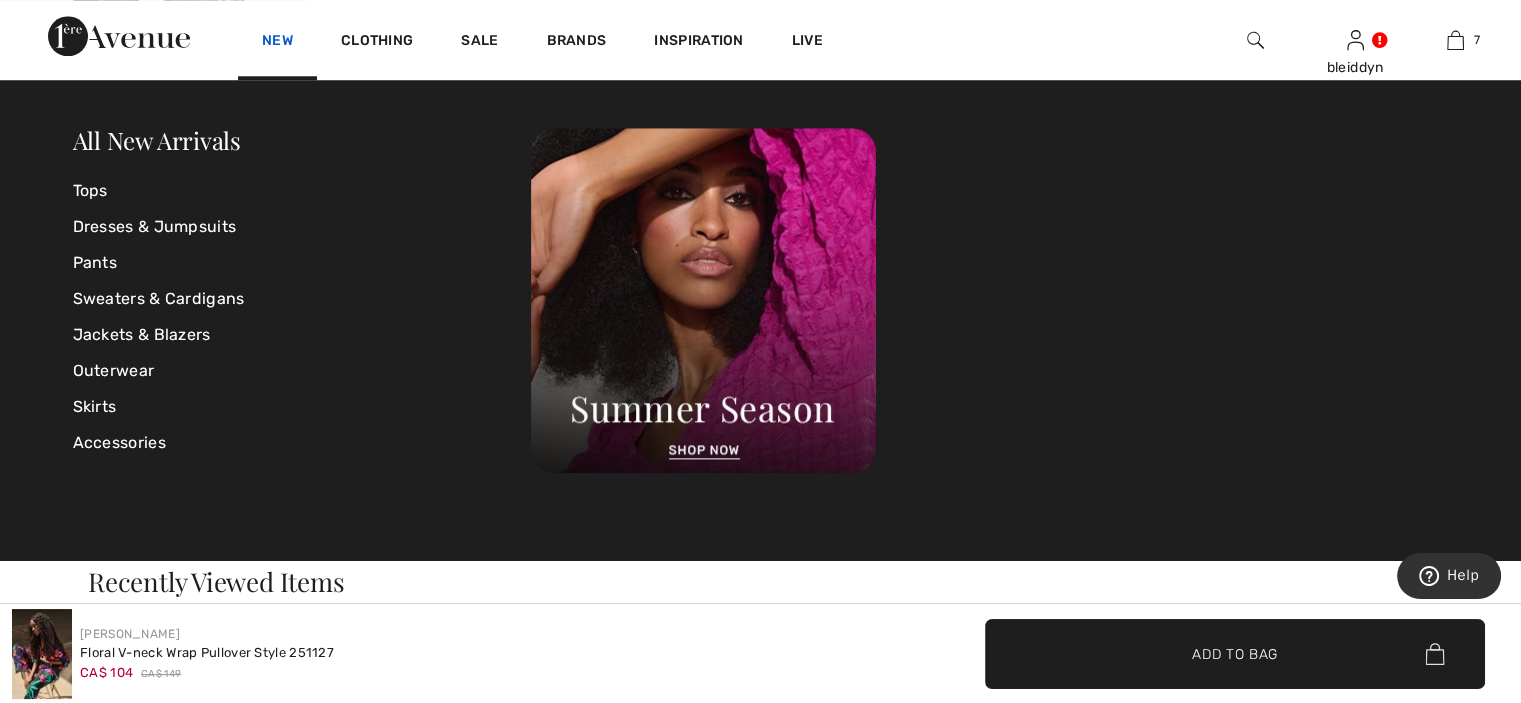 click on "New" at bounding box center [277, 42] 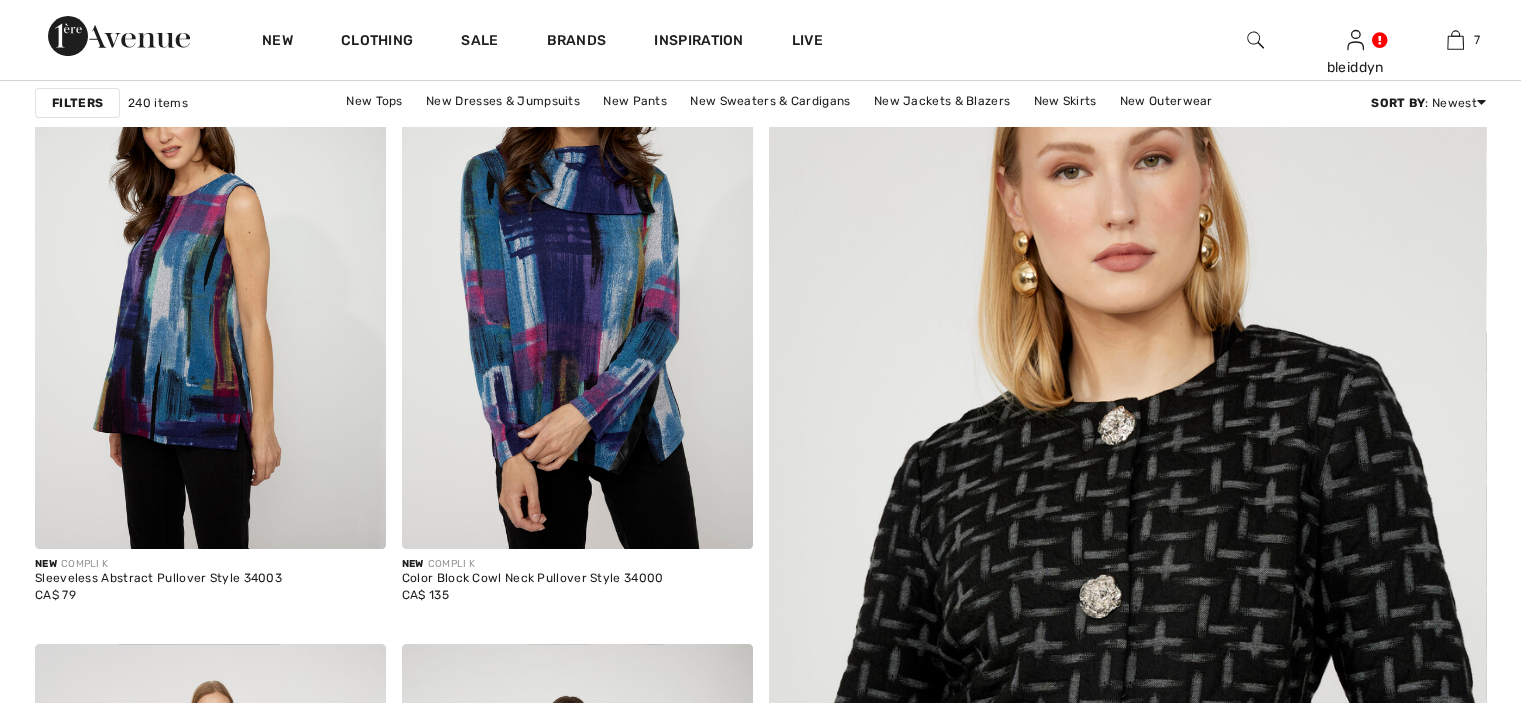 scroll, scrollTop: 300, scrollLeft: 0, axis: vertical 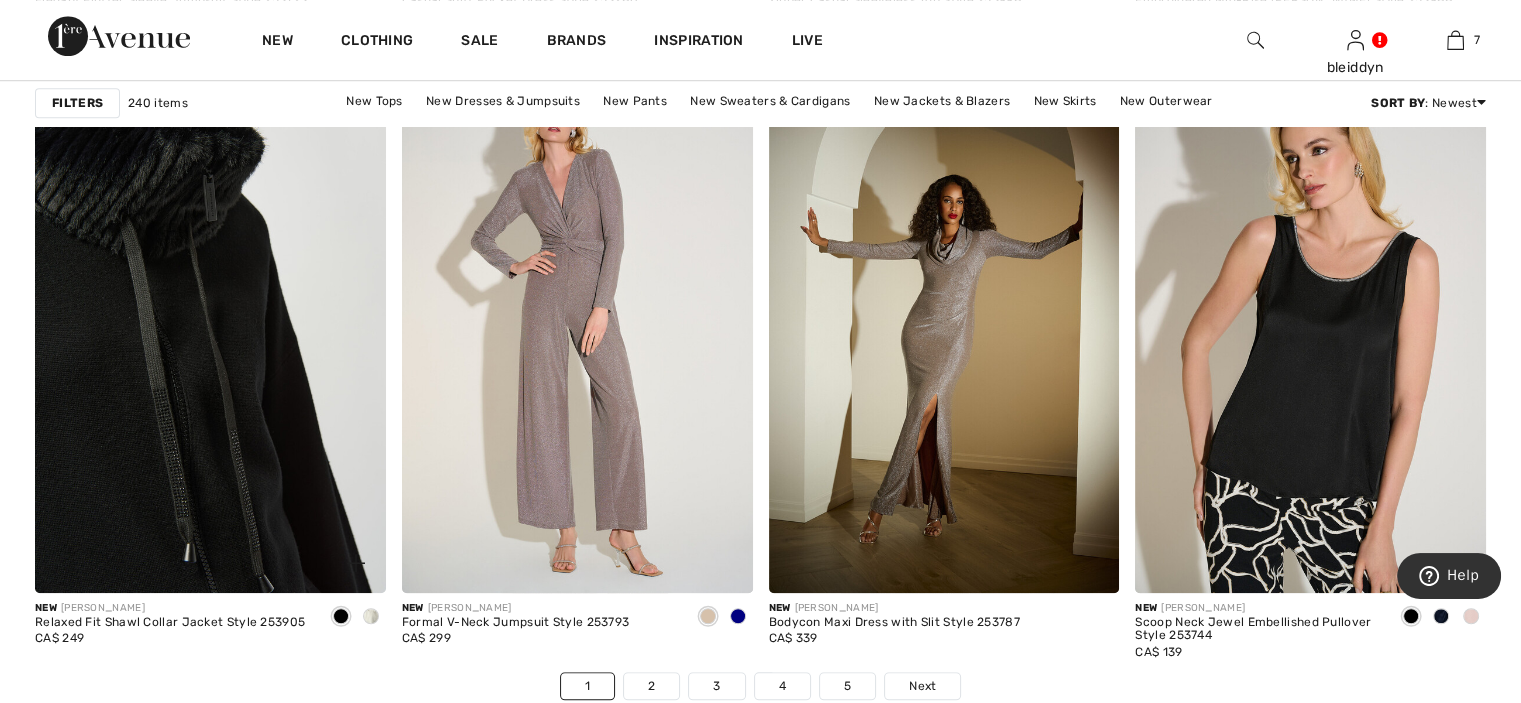 click at bounding box center (210, 329) 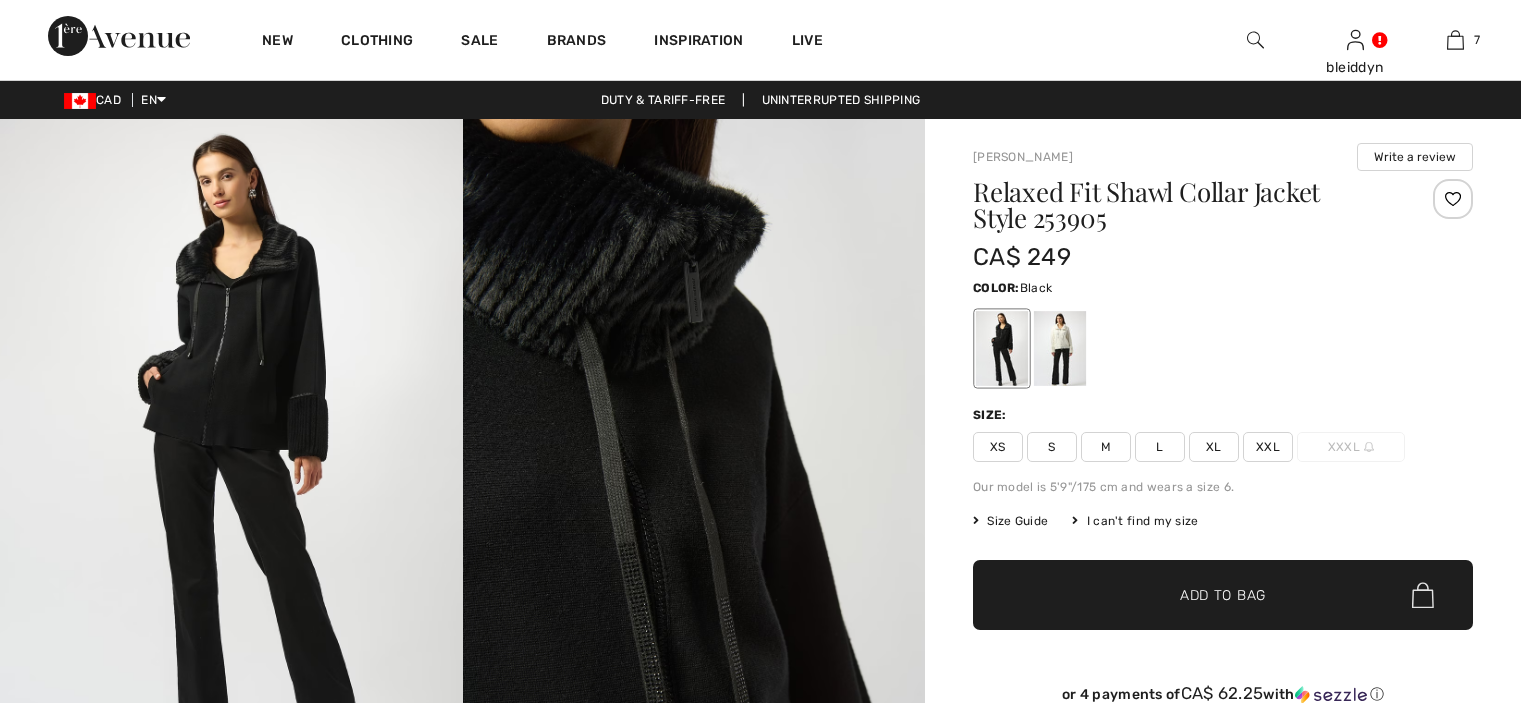 scroll, scrollTop: 0, scrollLeft: 0, axis: both 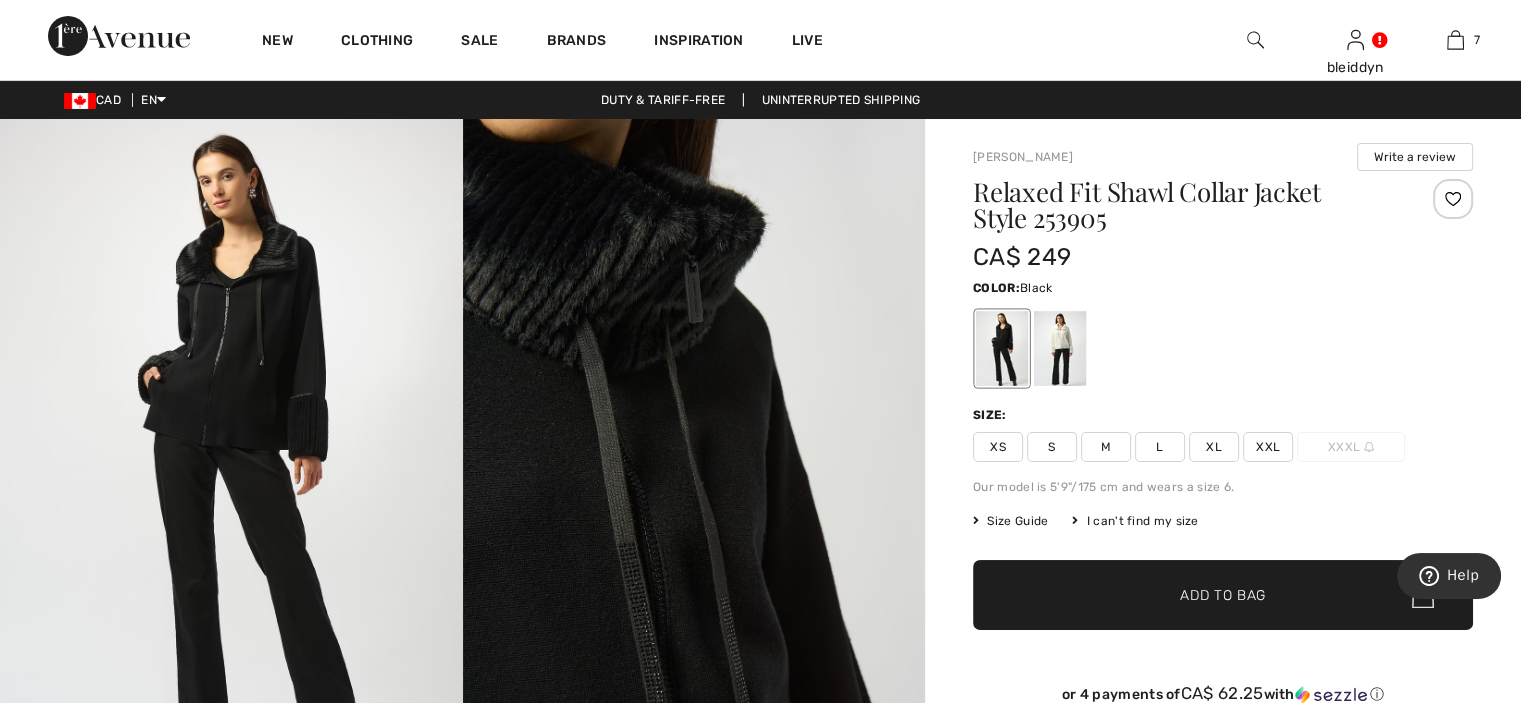 click at bounding box center [231, 465] 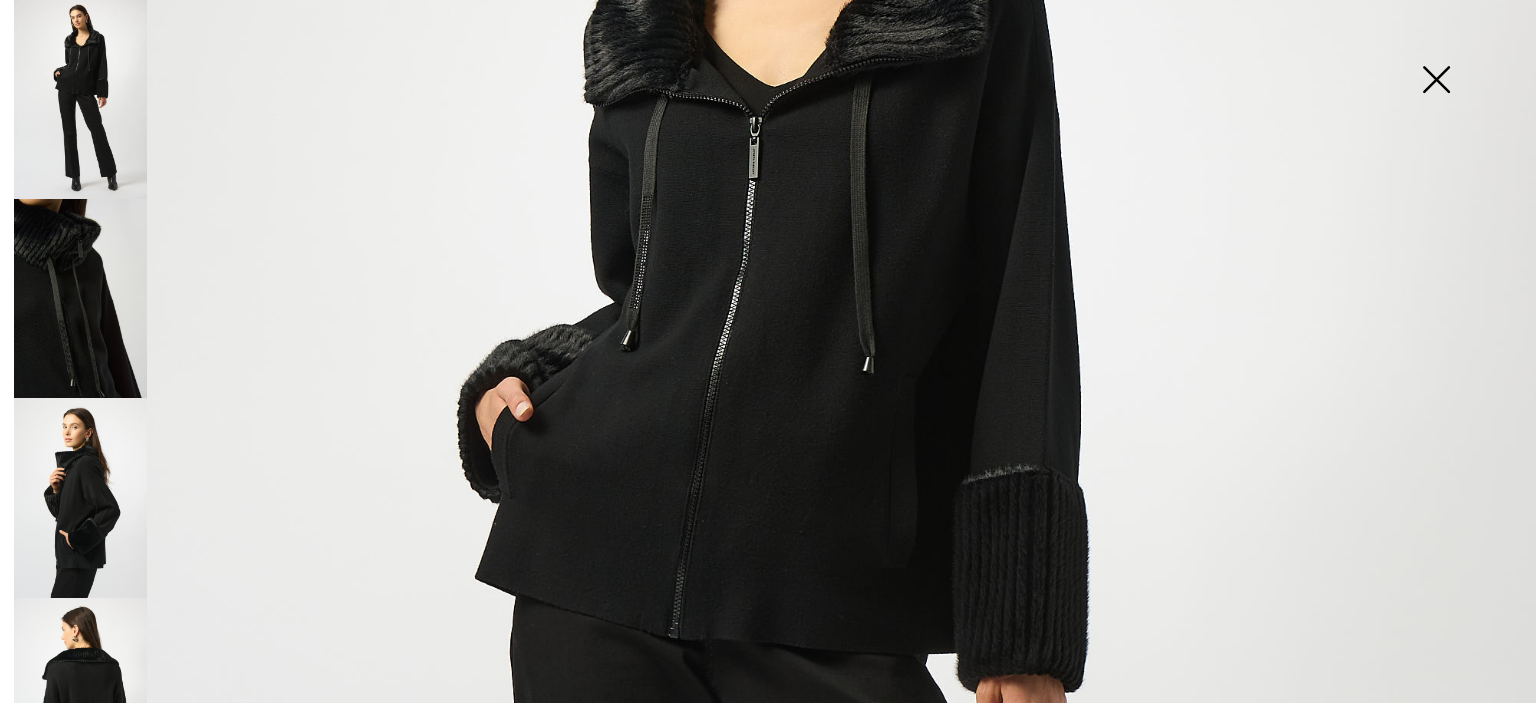 scroll, scrollTop: 500, scrollLeft: 0, axis: vertical 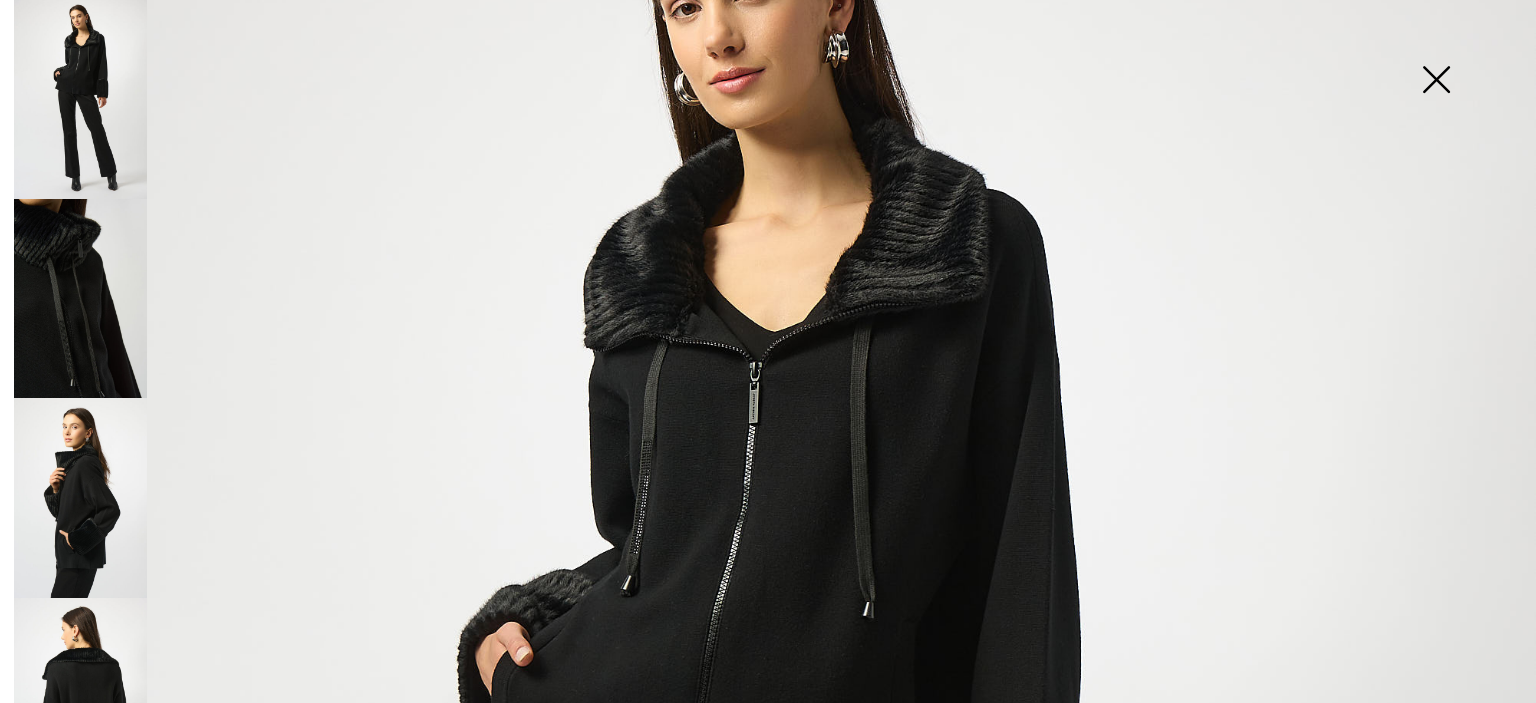 click at bounding box center (80, 497) 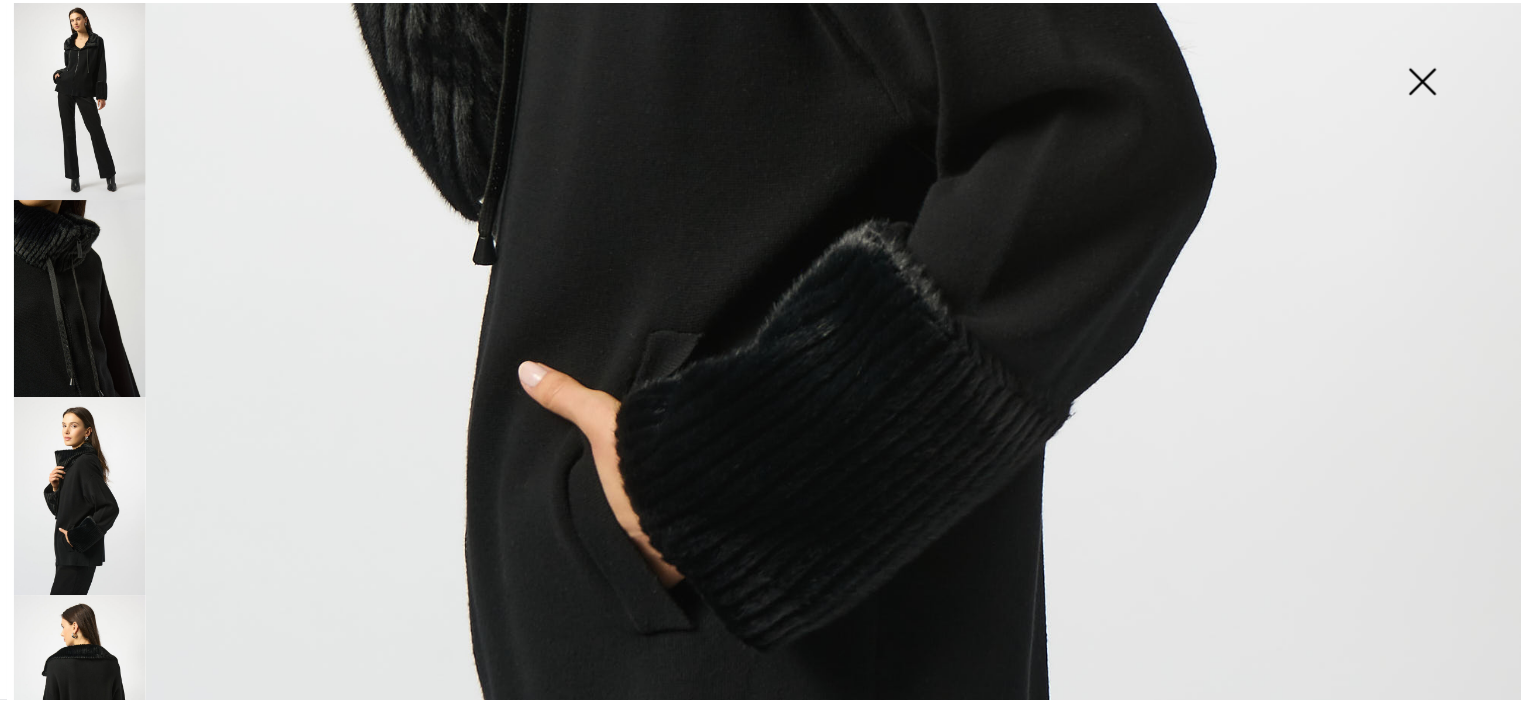 scroll, scrollTop: 1300, scrollLeft: 0, axis: vertical 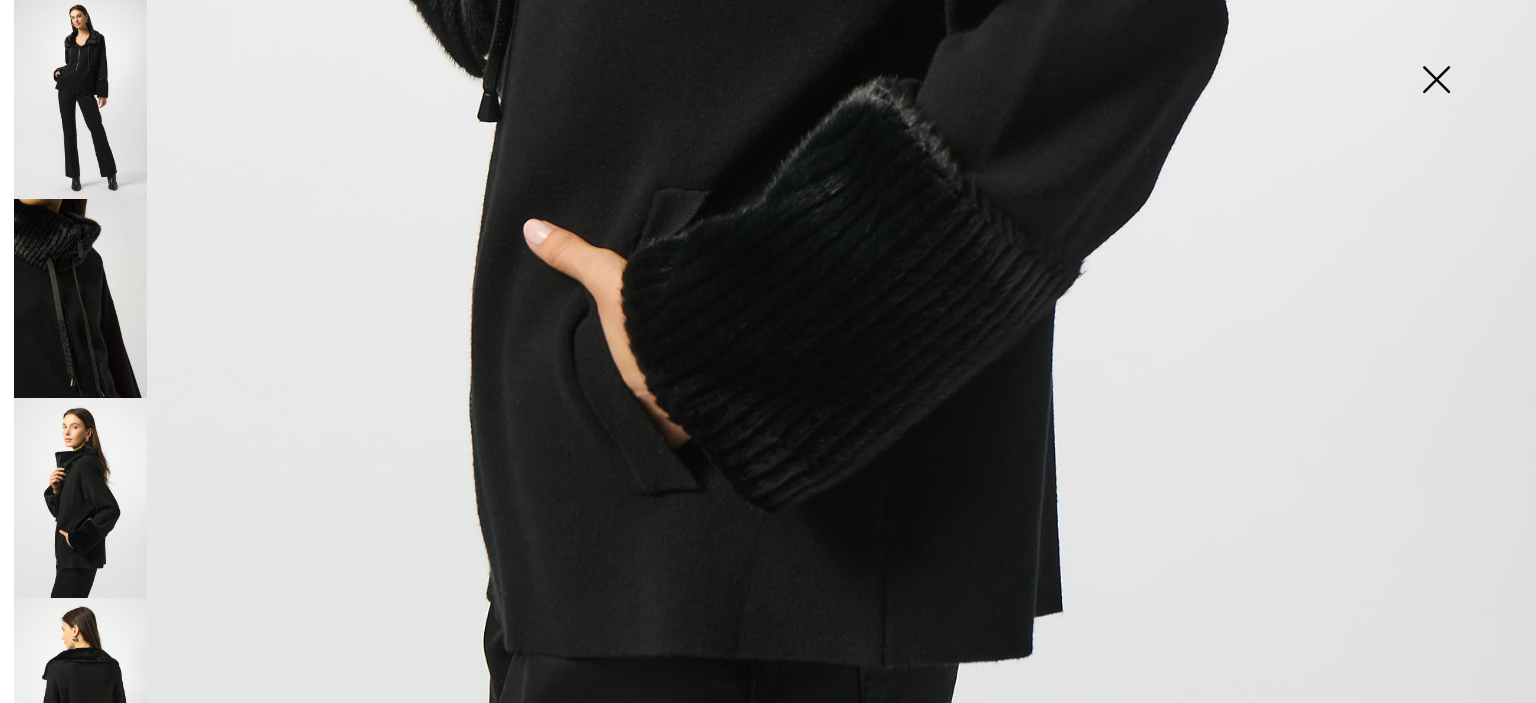 click at bounding box center (1436, 81) 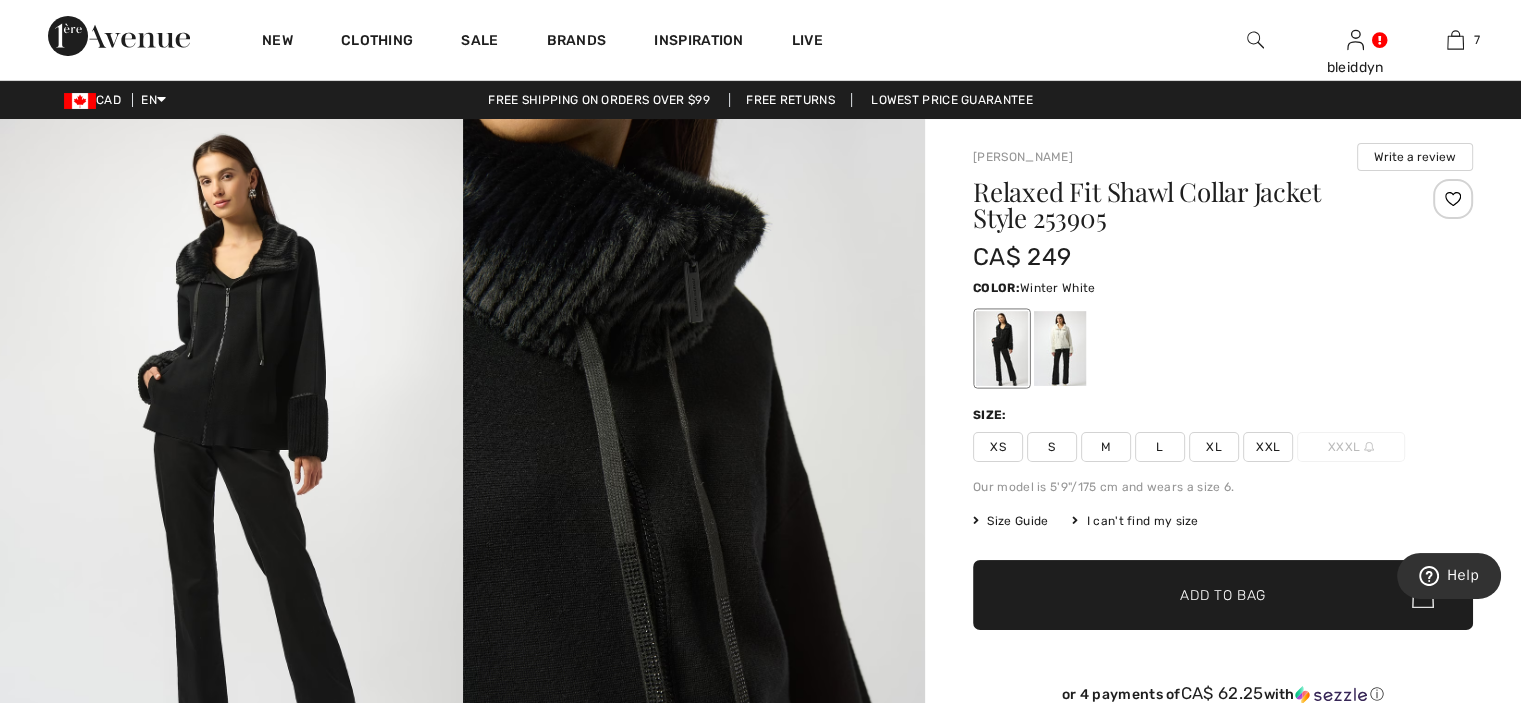 click at bounding box center (1060, 348) 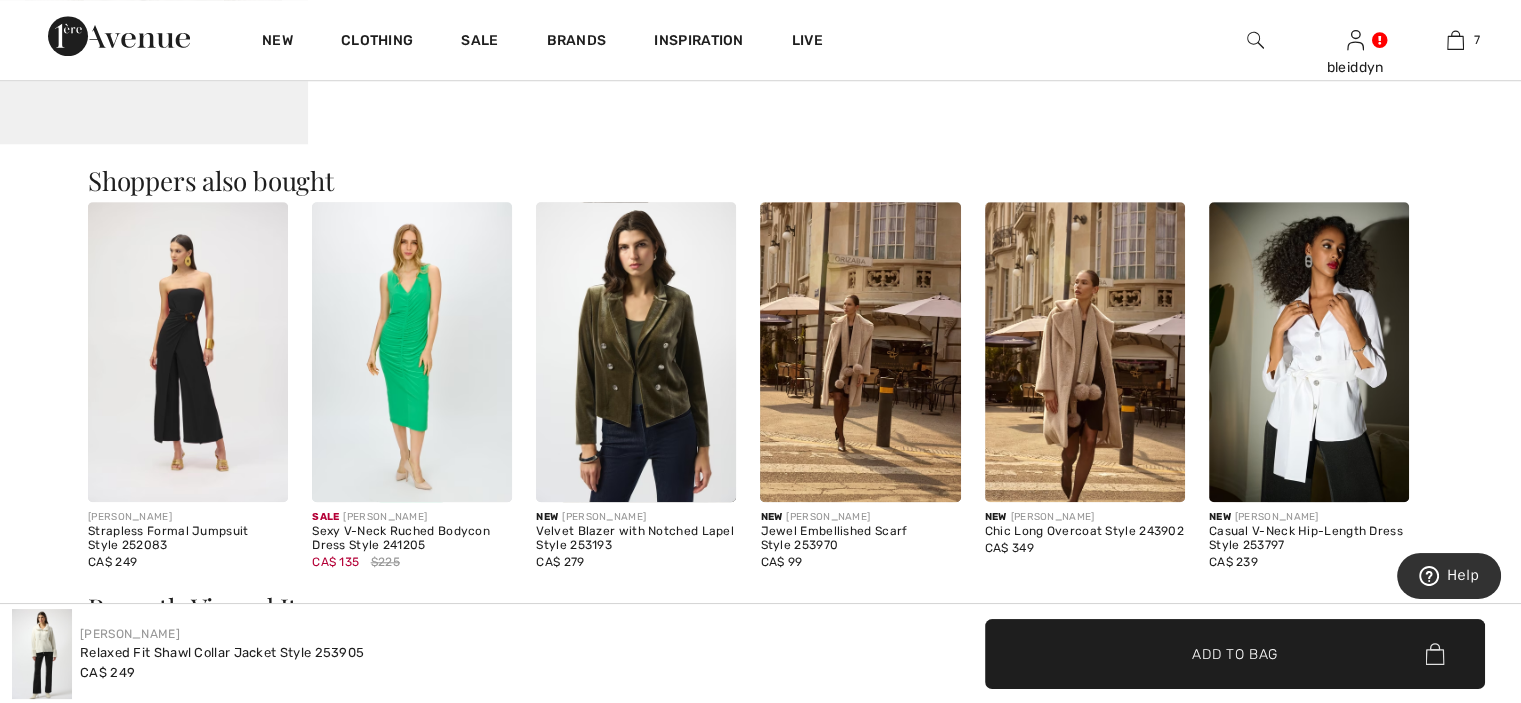 scroll, scrollTop: 1600, scrollLeft: 0, axis: vertical 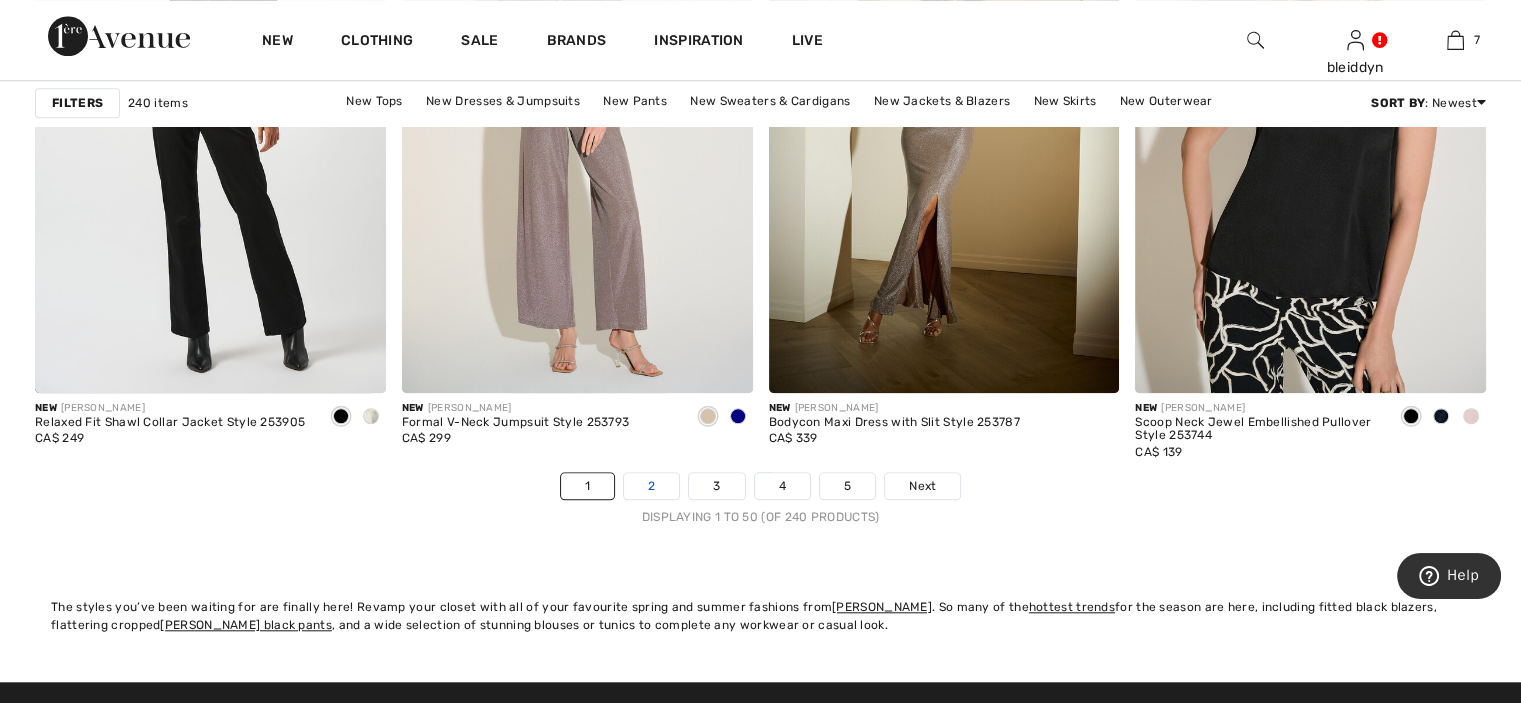 click on "2" at bounding box center [651, 486] 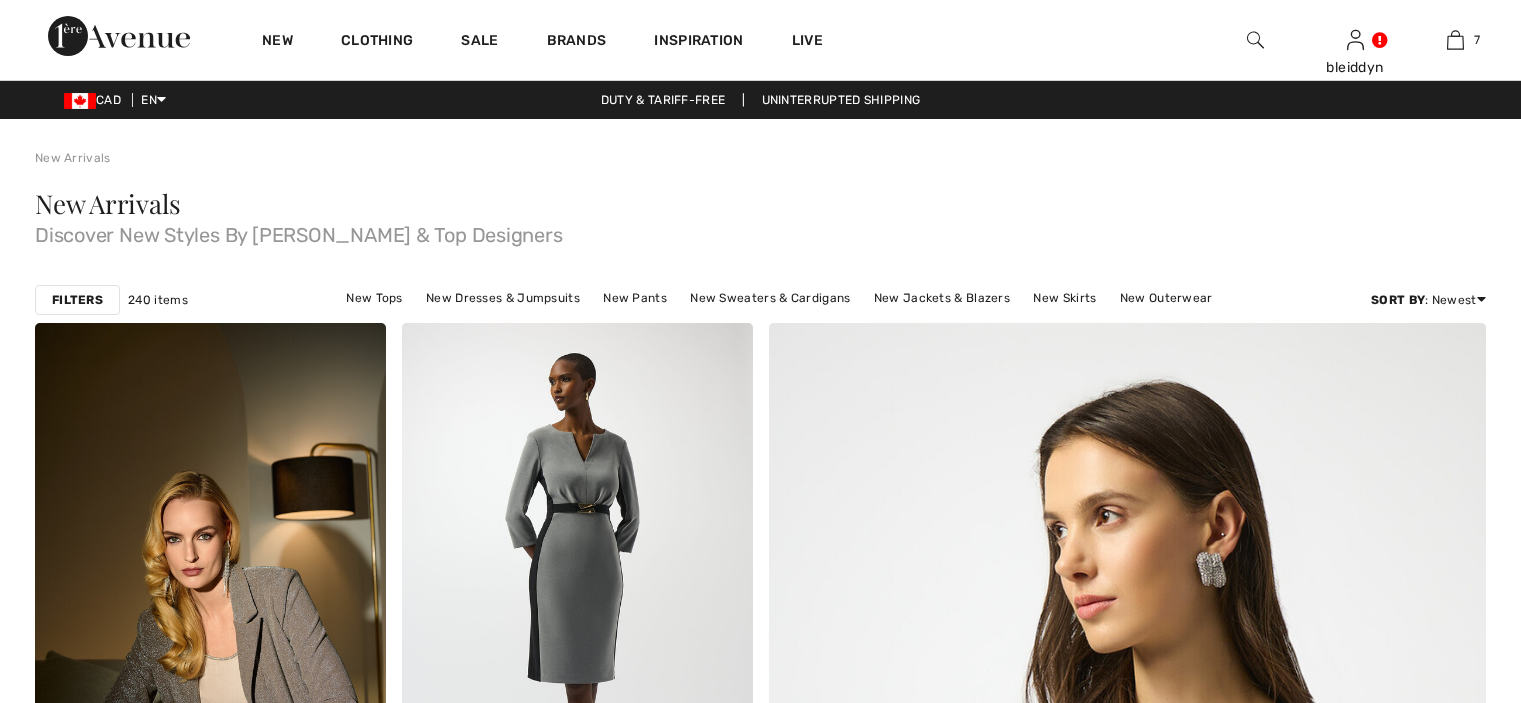 scroll, scrollTop: 400, scrollLeft: 0, axis: vertical 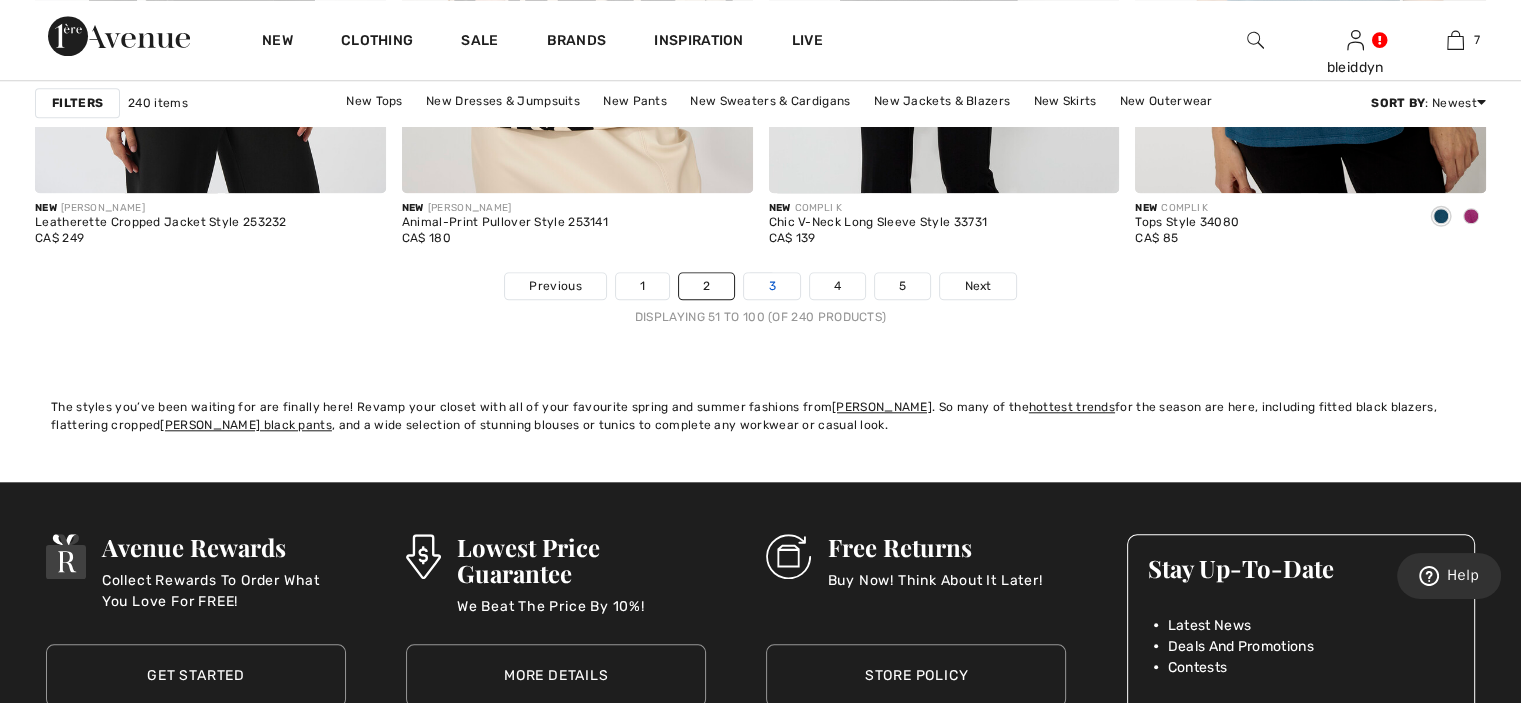 click on "3" at bounding box center [771, 286] 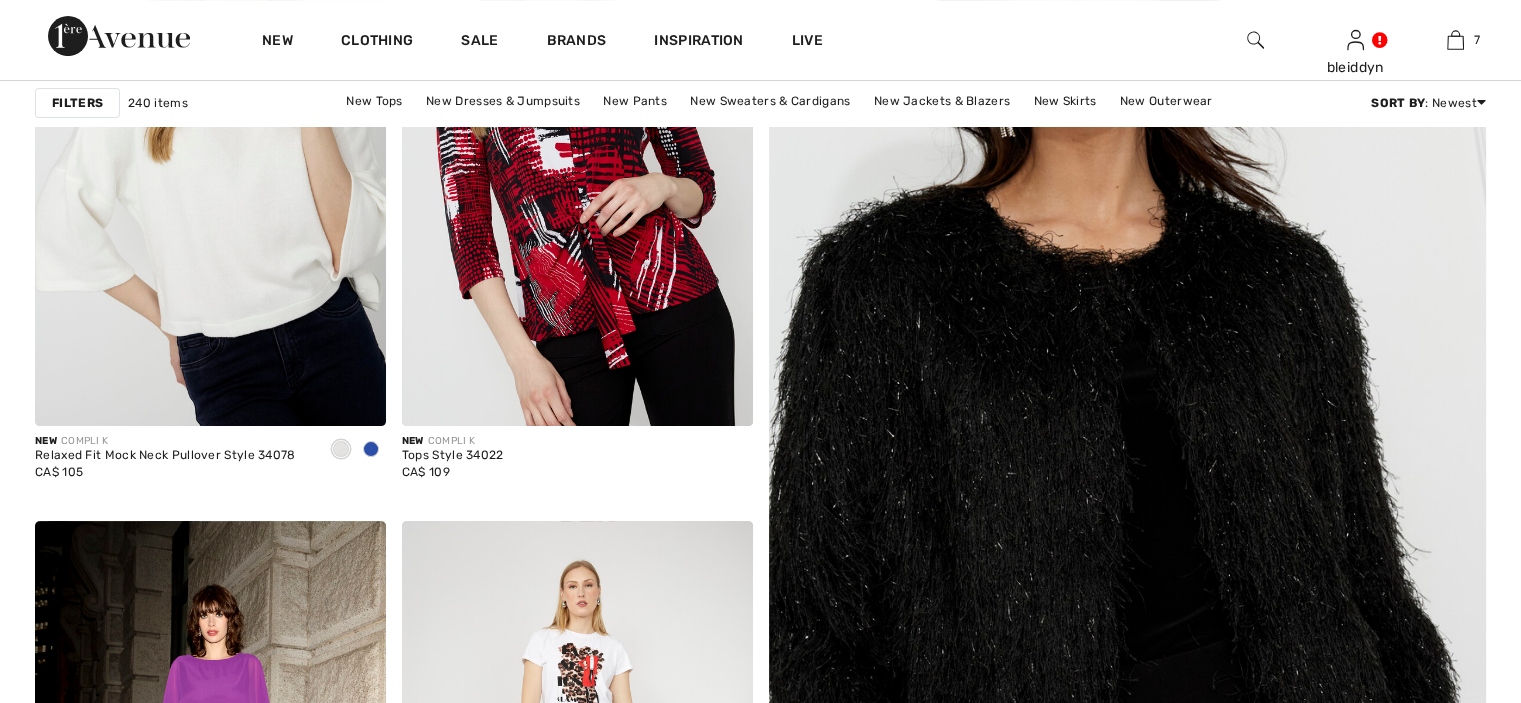 checkbox on "true" 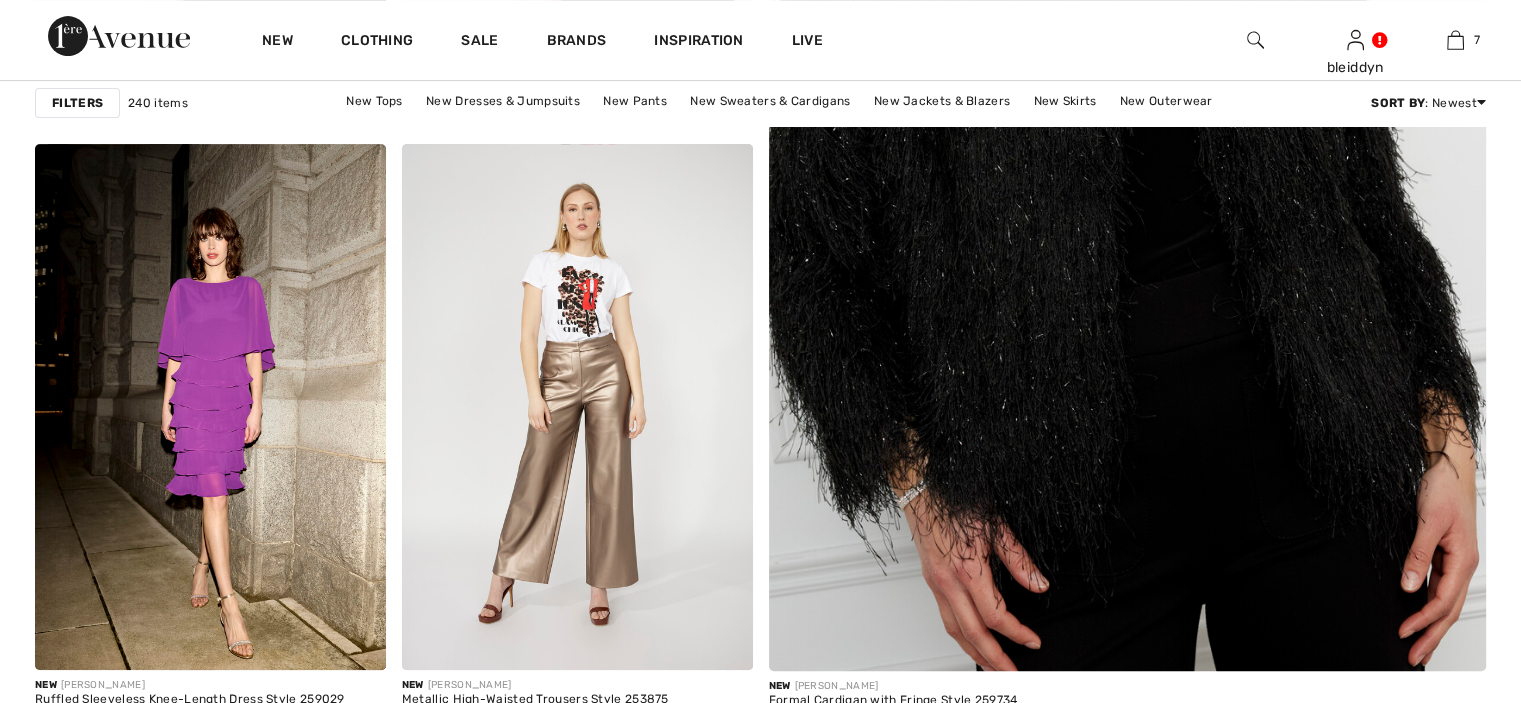 scroll, scrollTop: 0, scrollLeft: 0, axis: both 